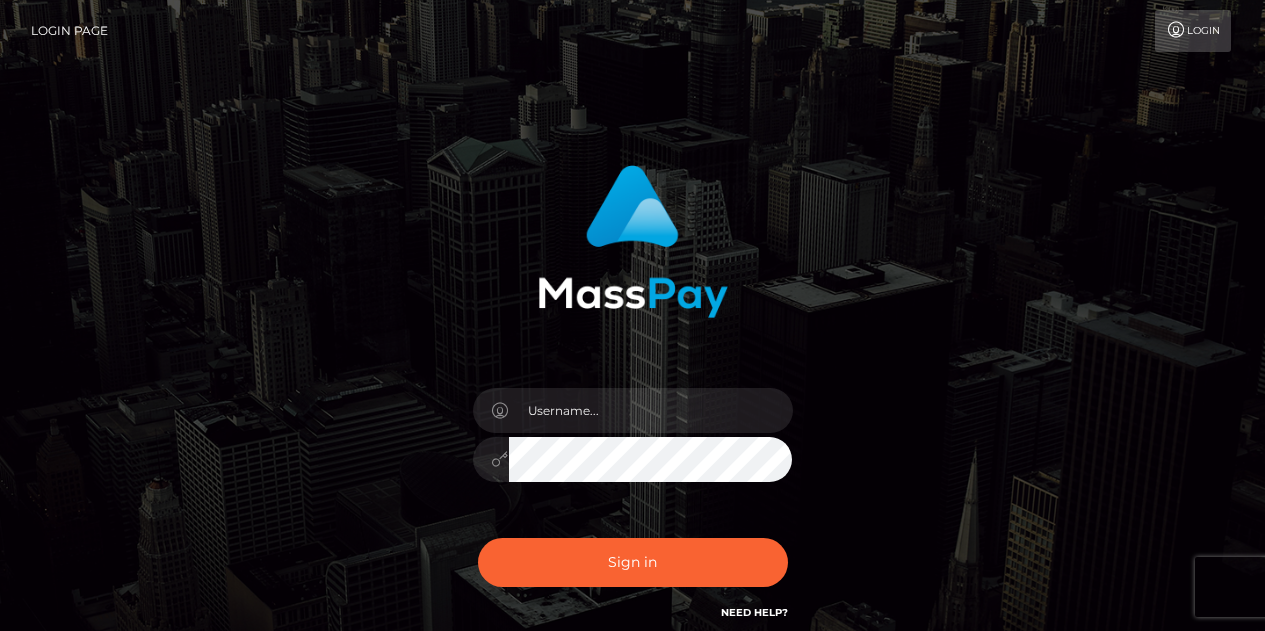 scroll, scrollTop: 0, scrollLeft: 0, axis: both 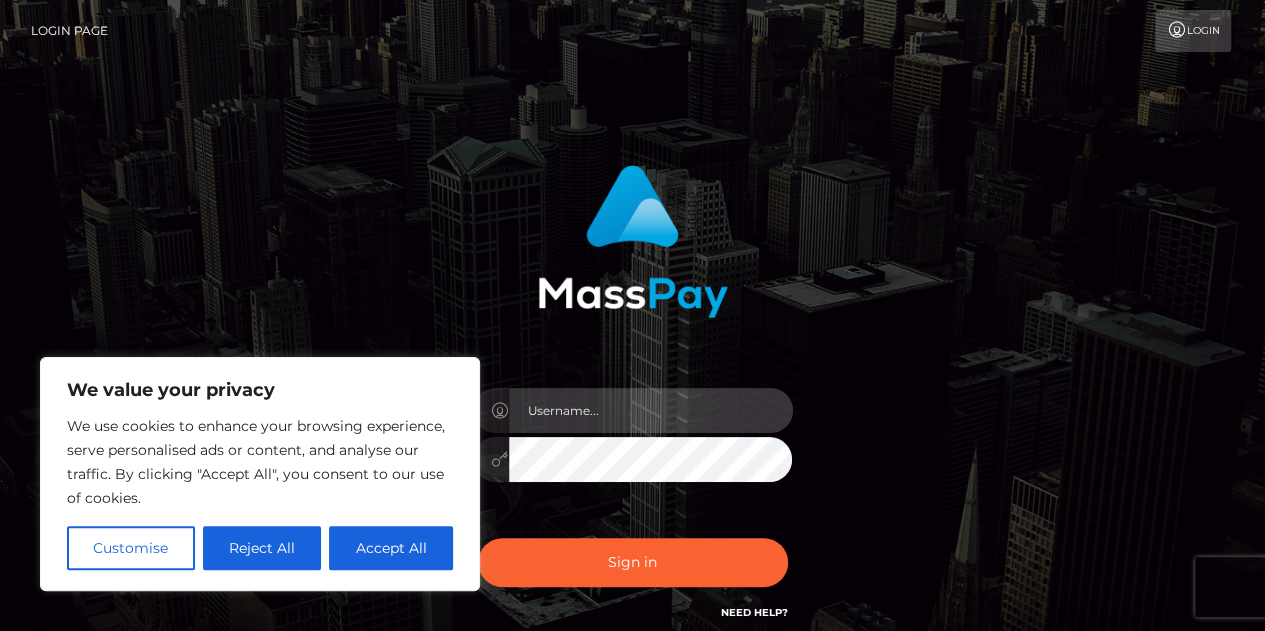 click at bounding box center [651, 410] 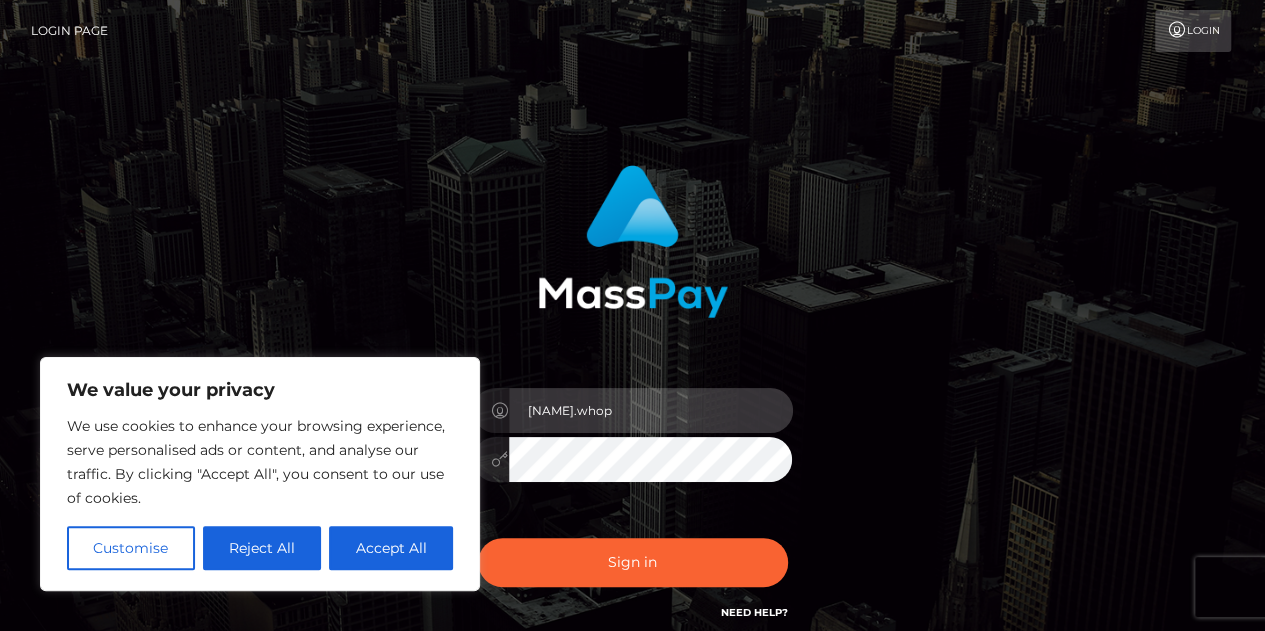 type on "[NAME].whop" 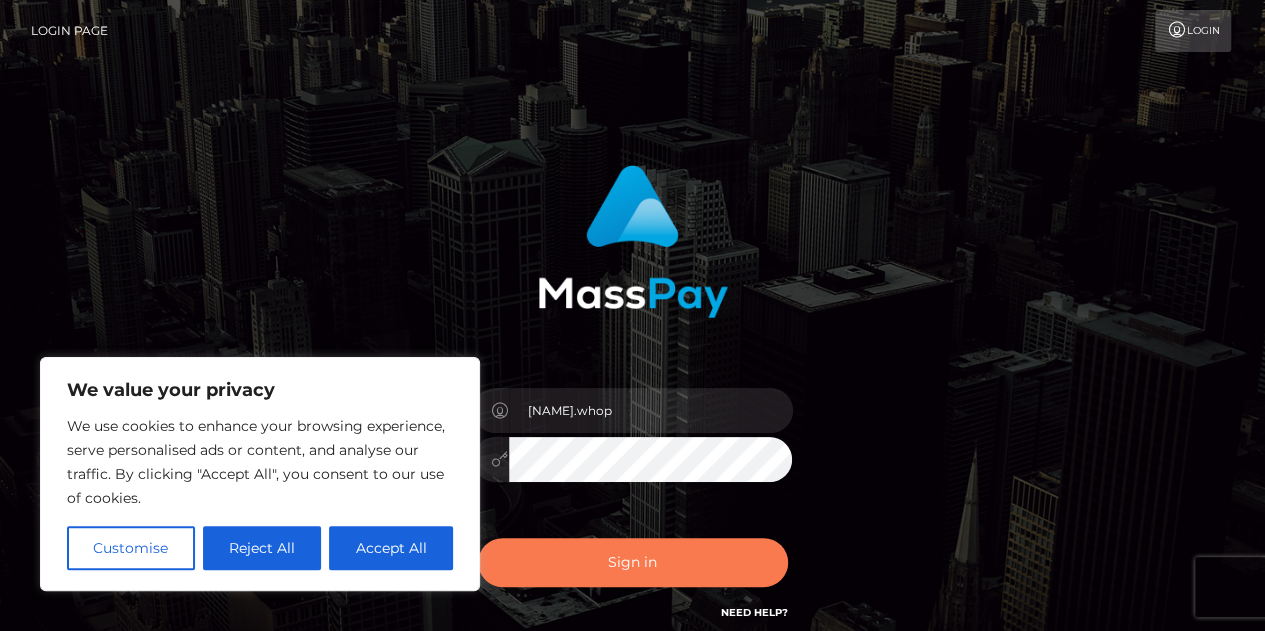 click on "Sign in" at bounding box center (633, 562) 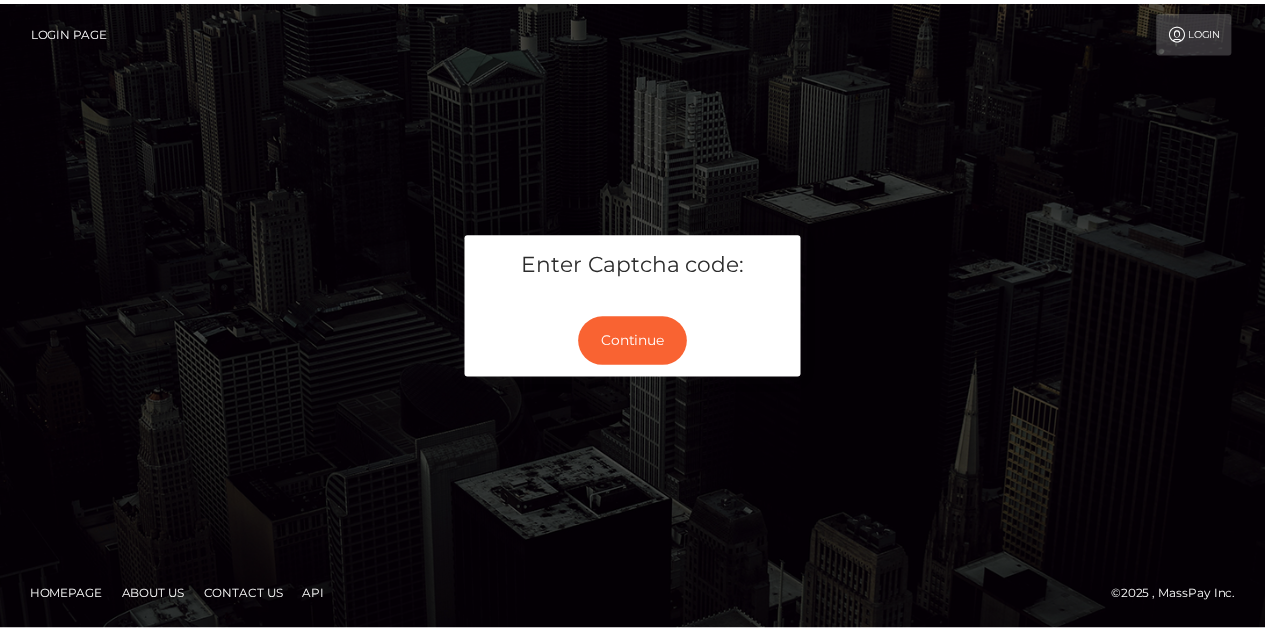 scroll, scrollTop: 0, scrollLeft: 0, axis: both 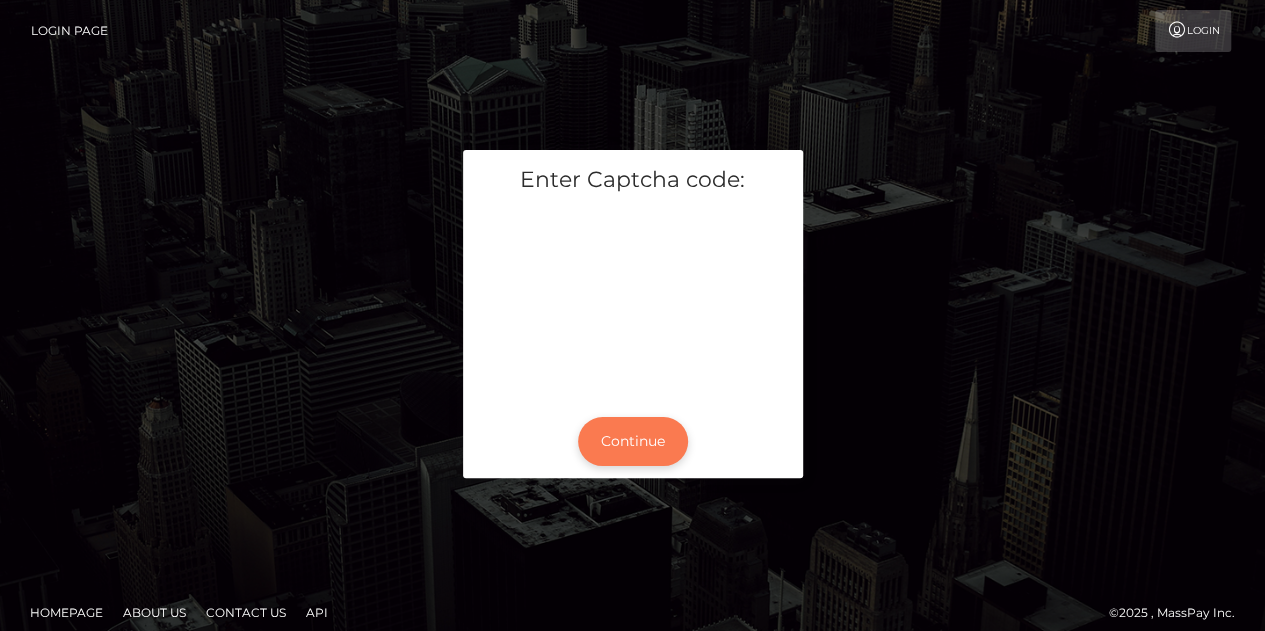 click on "Continue" at bounding box center [633, 441] 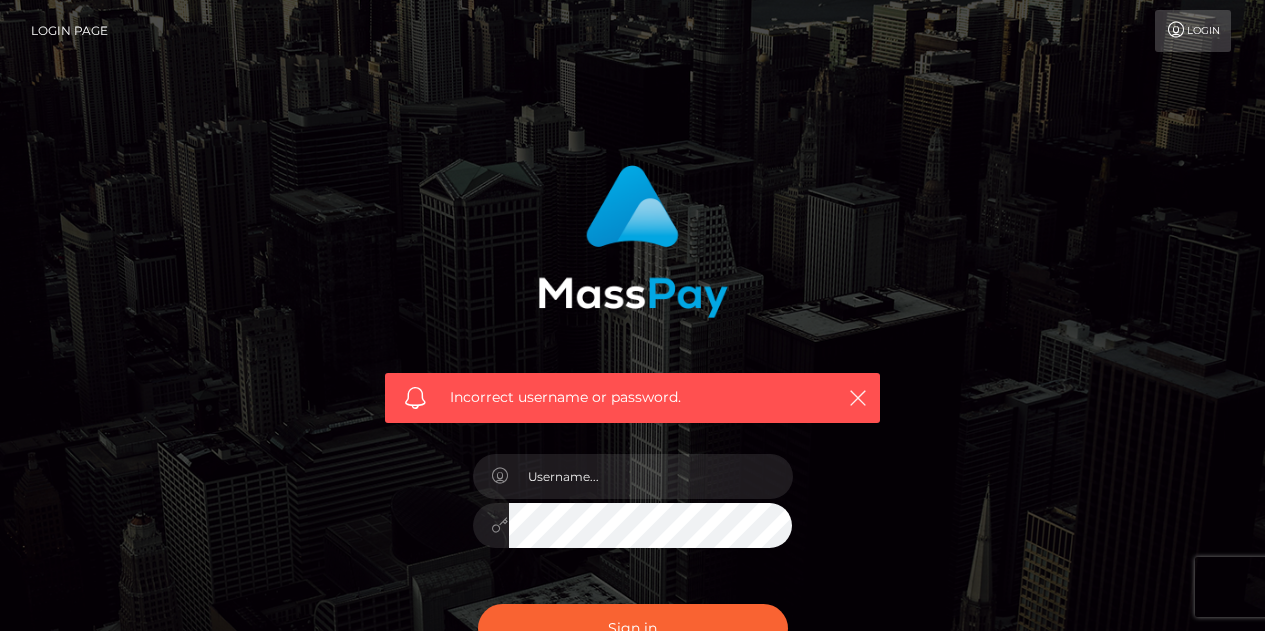scroll, scrollTop: 0, scrollLeft: 0, axis: both 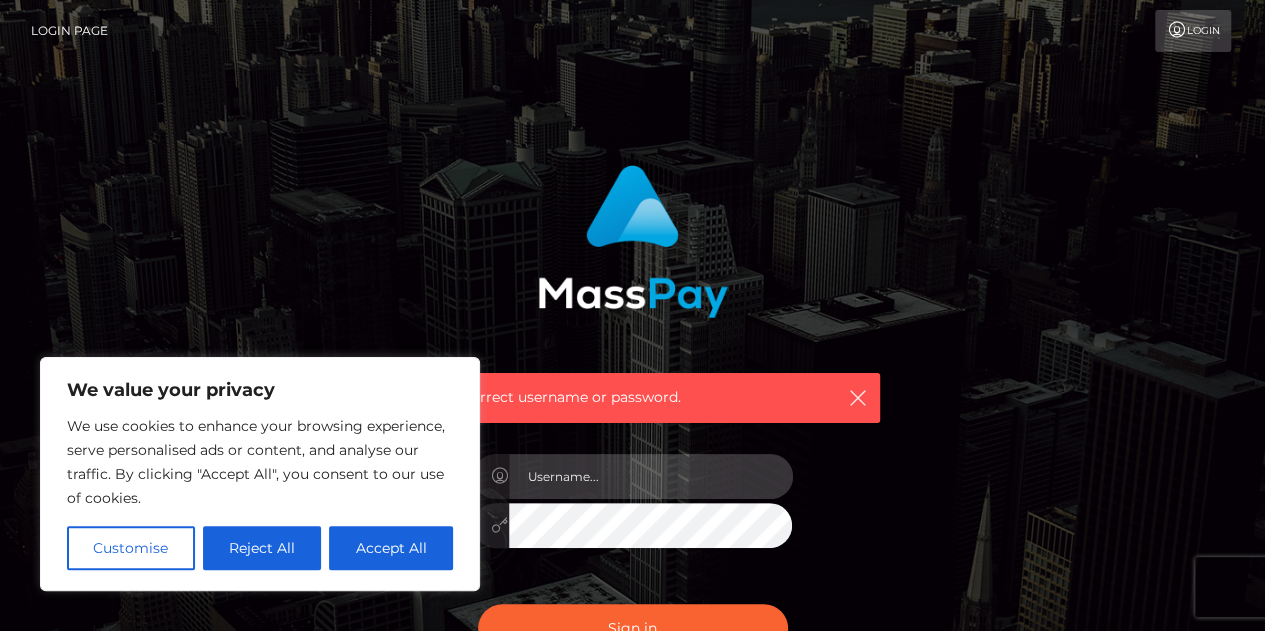 type on "[NAME].whop" 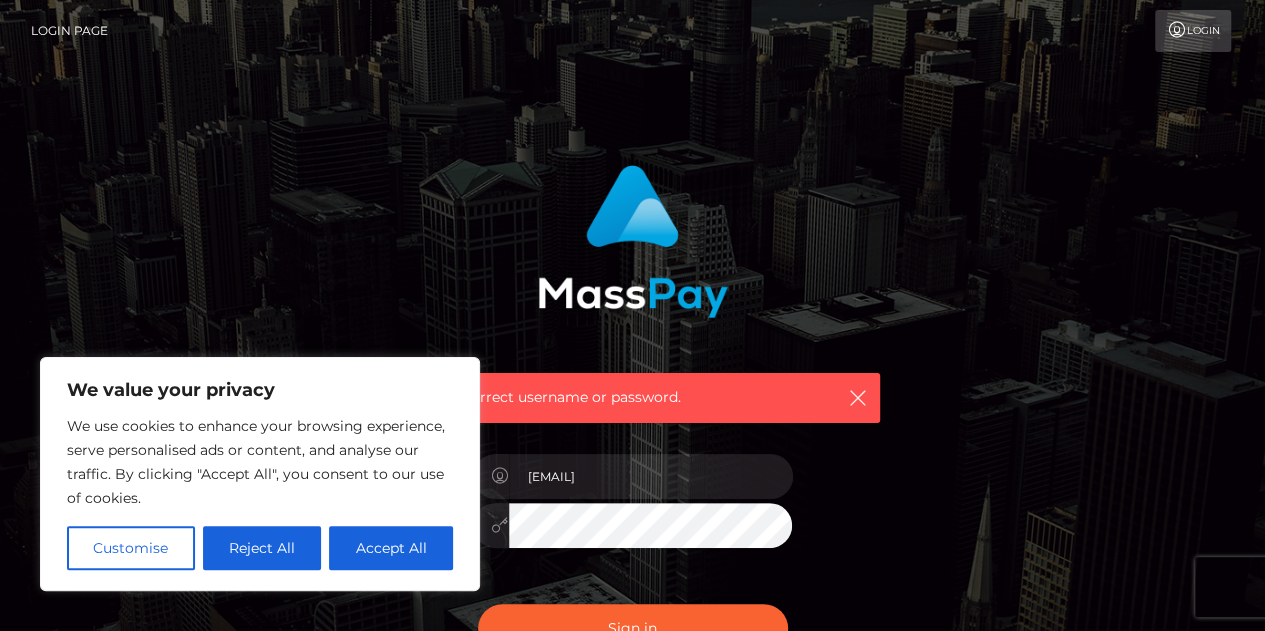 click at bounding box center [633, 522] 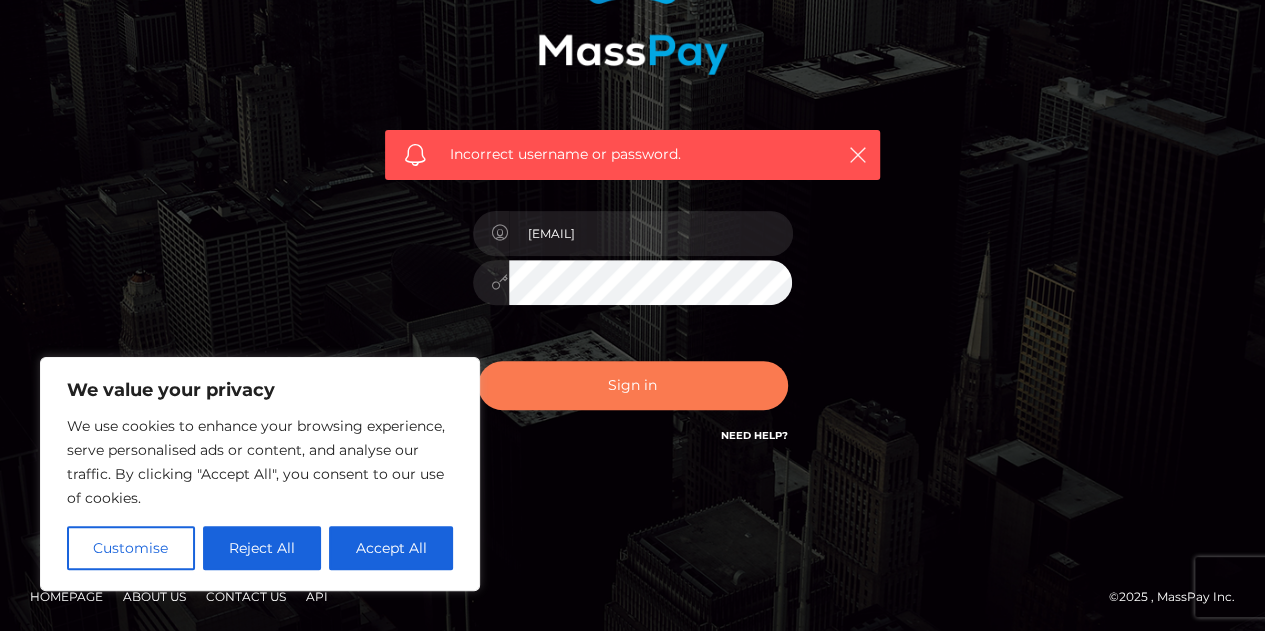 click on "Sign in" at bounding box center (633, 385) 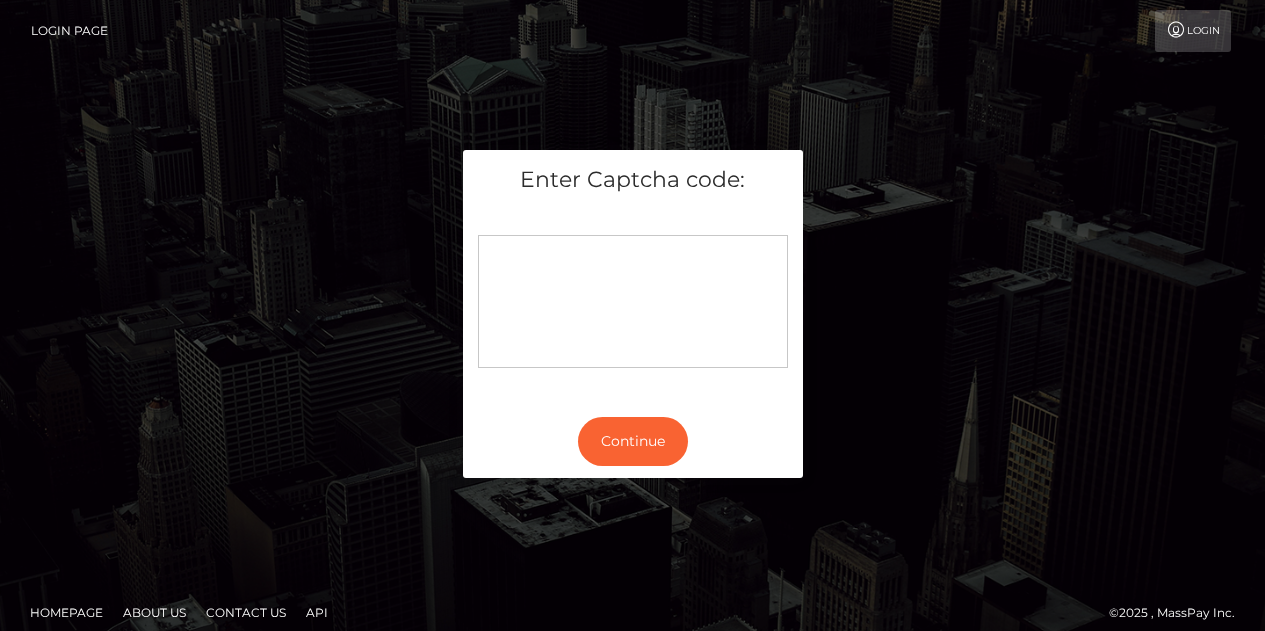 scroll, scrollTop: 0, scrollLeft: 0, axis: both 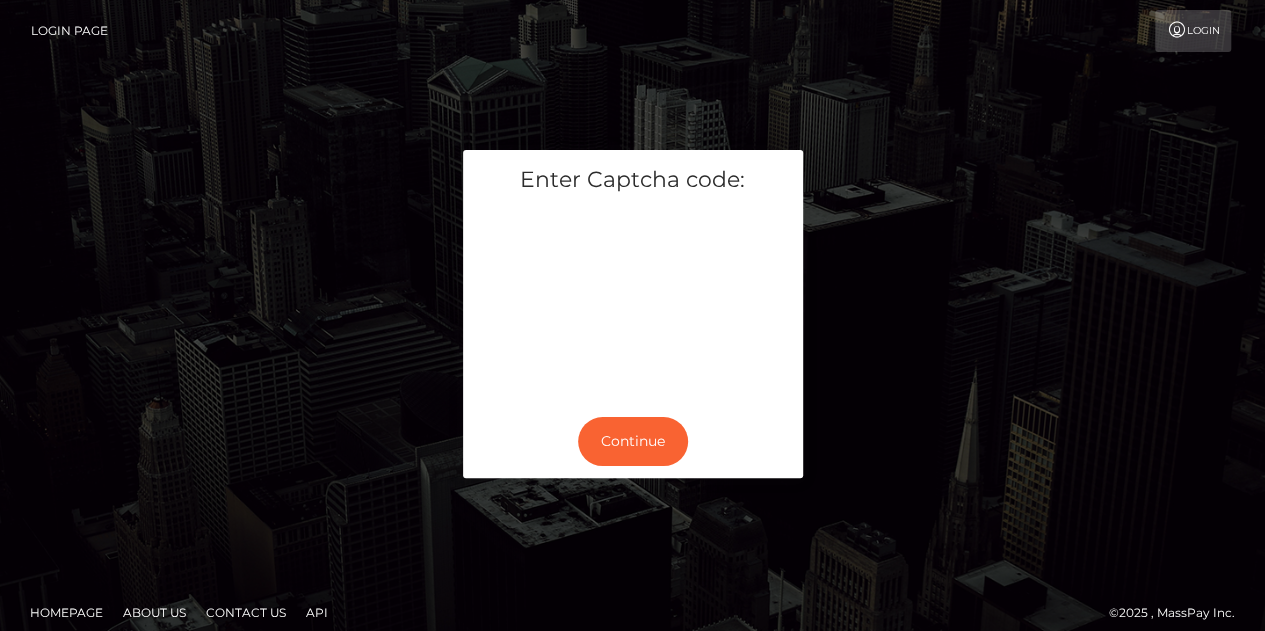 click on "Continue" at bounding box center (633, 441) 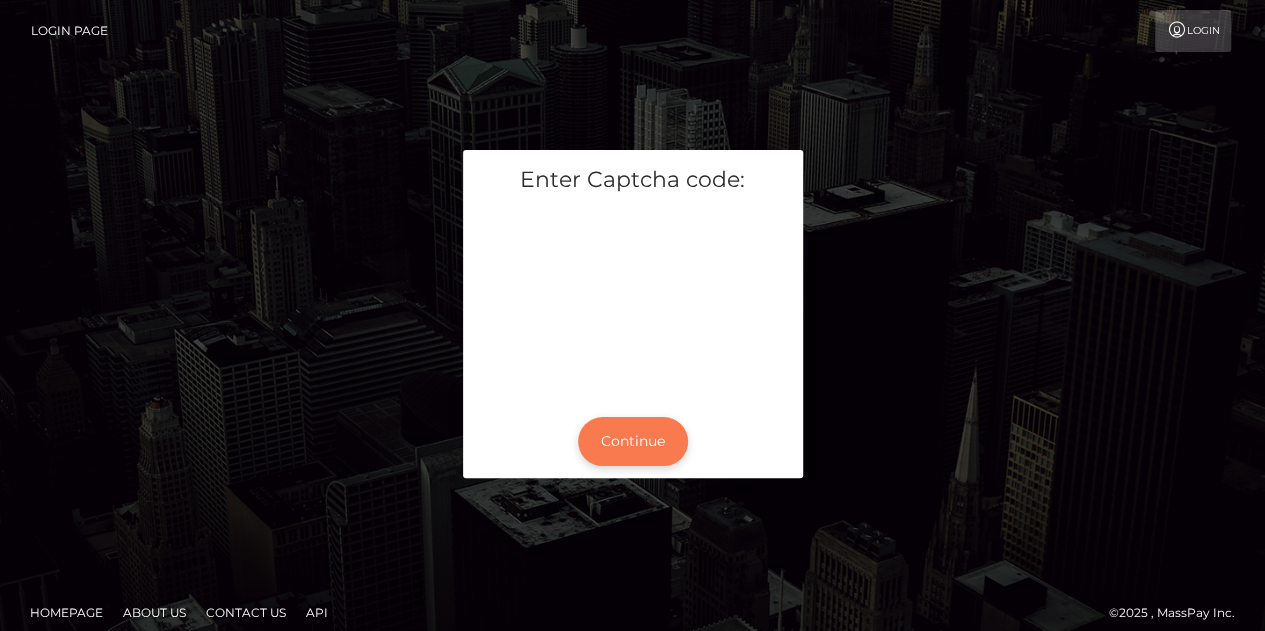 click on "Continue" at bounding box center (633, 441) 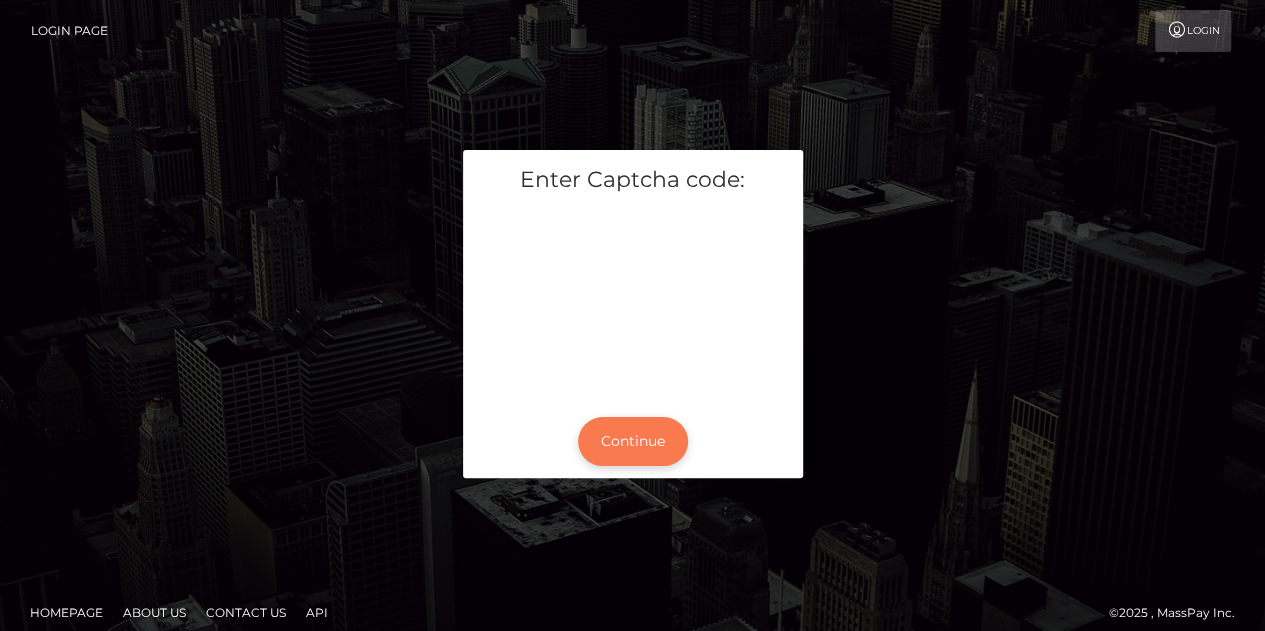 click on "Continue" at bounding box center (633, 441) 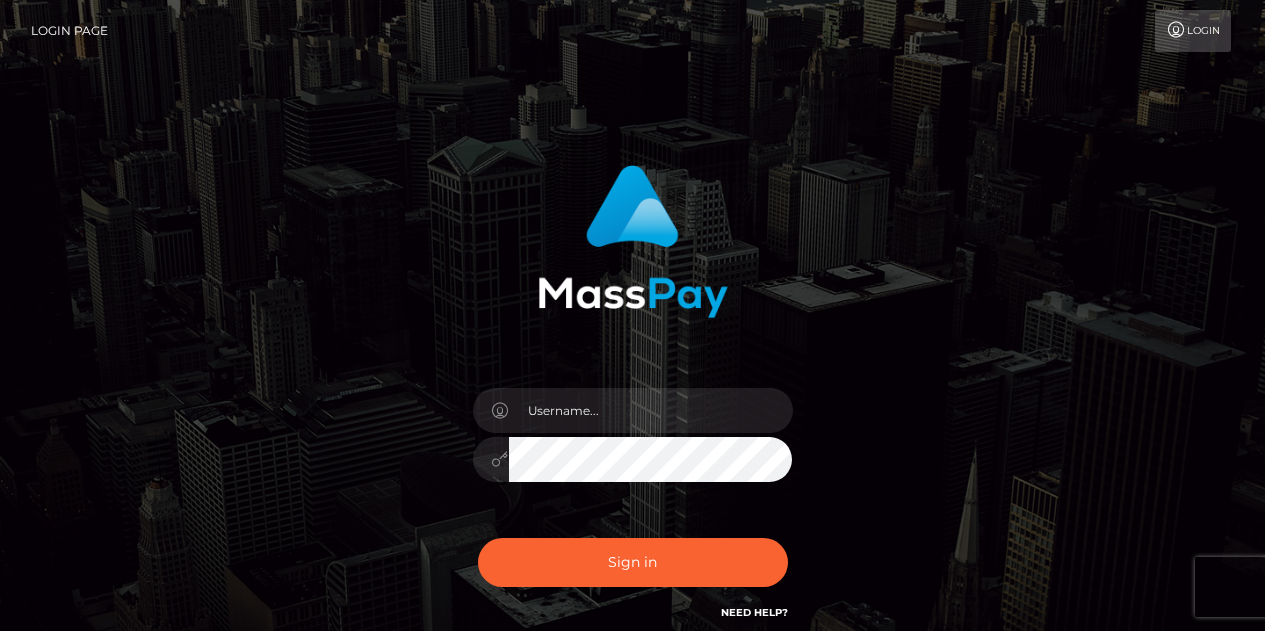 scroll, scrollTop: 0, scrollLeft: 0, axis: both 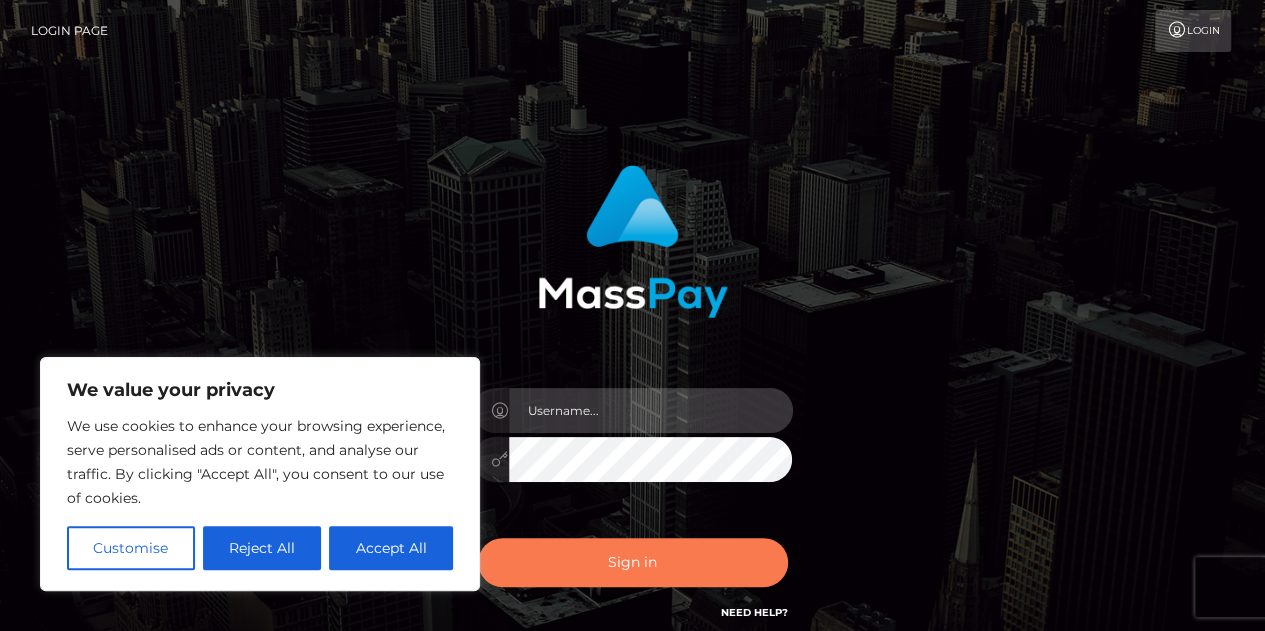 type on "chelsea.whop" 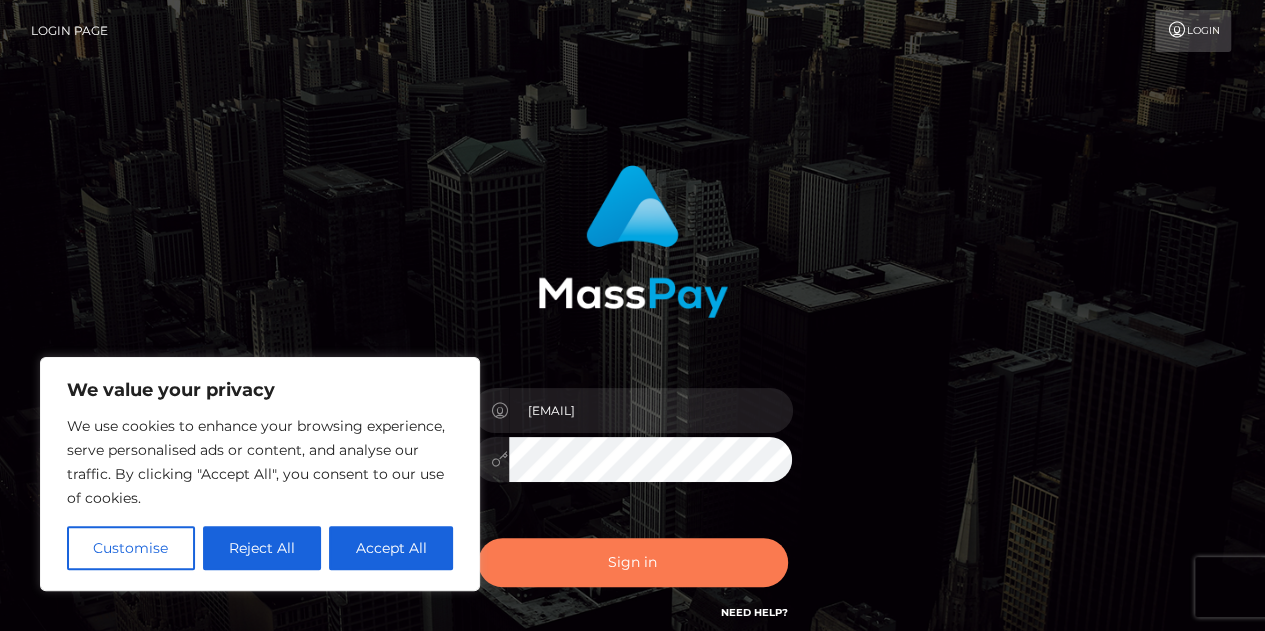 click on "Sign in" at bounding box center (633, 562) 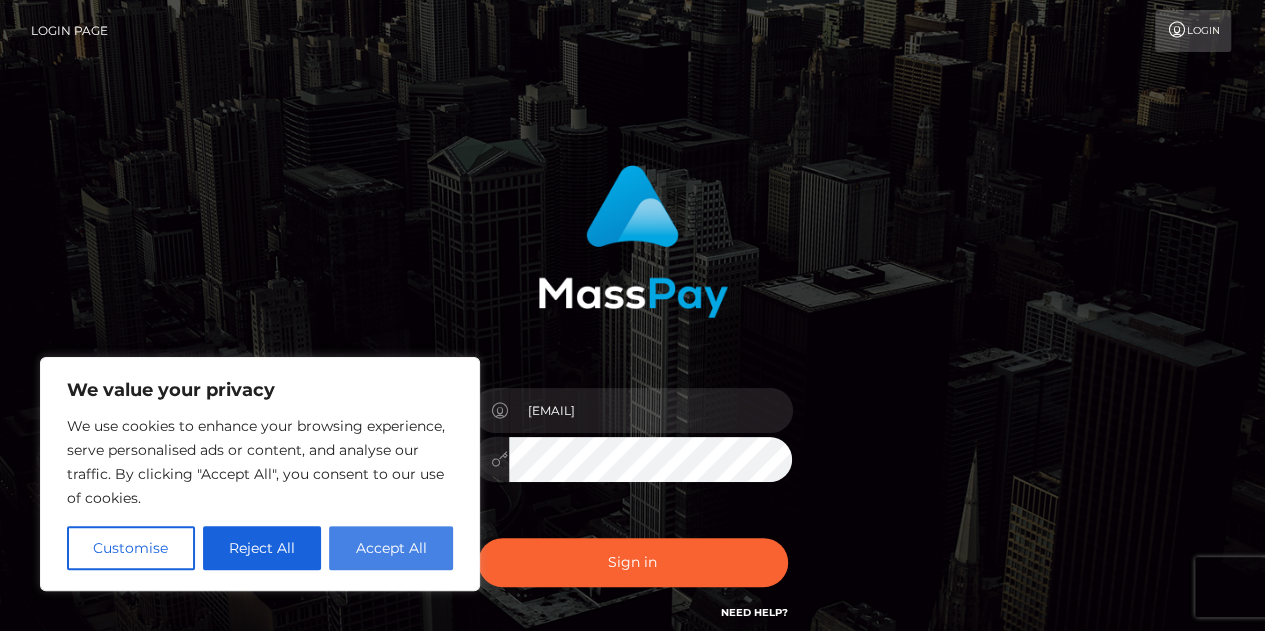 click on "Accept All" at bounding box center [391, 548] 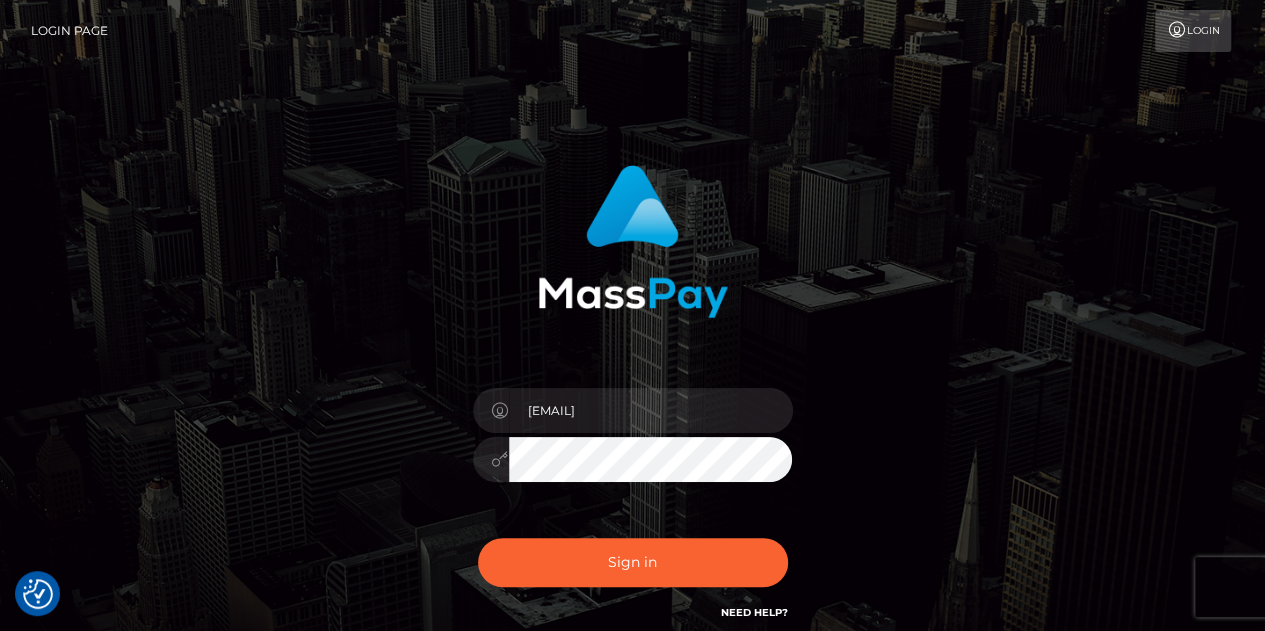 click on "chelsea.whop
Sign in" at bounding box center (633, 404) 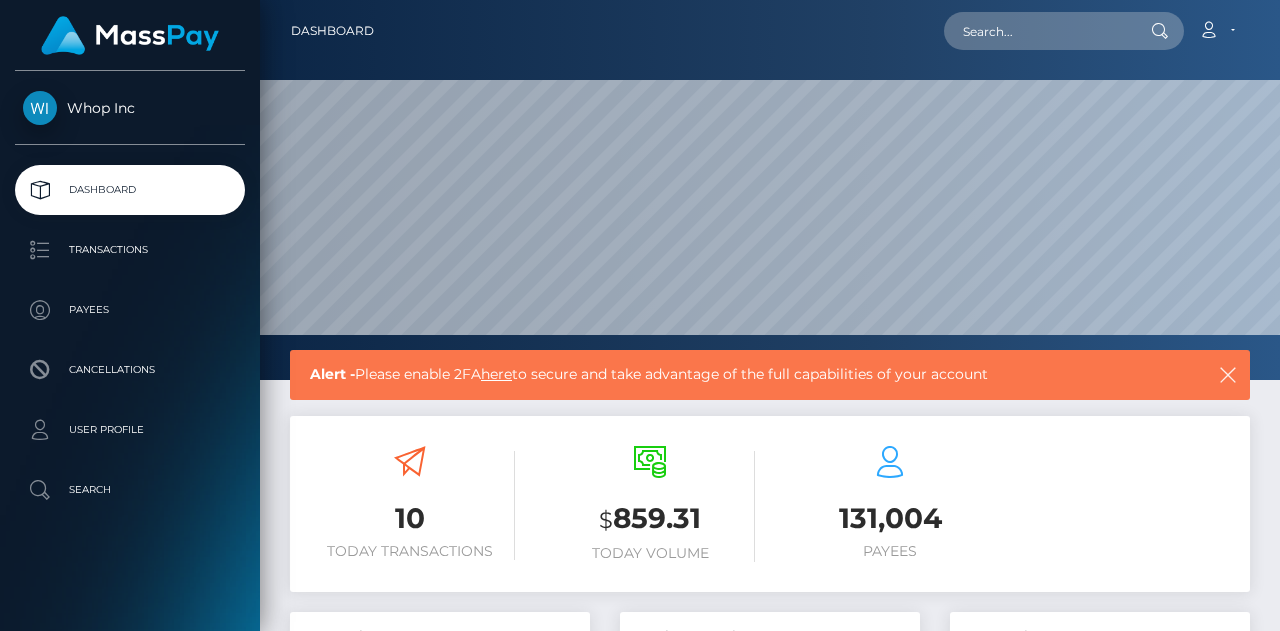 scroll, scrollTop: 0, scrollLeft: 0, axis: both 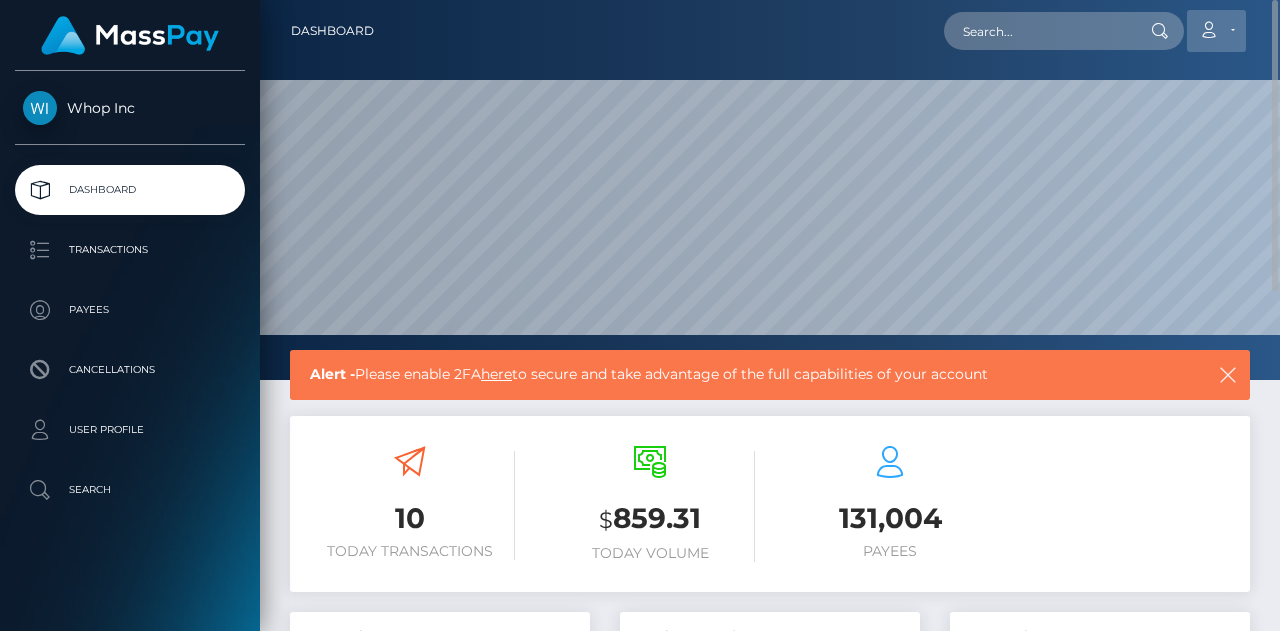 click on "Account" at bounding box center (1216, 31) 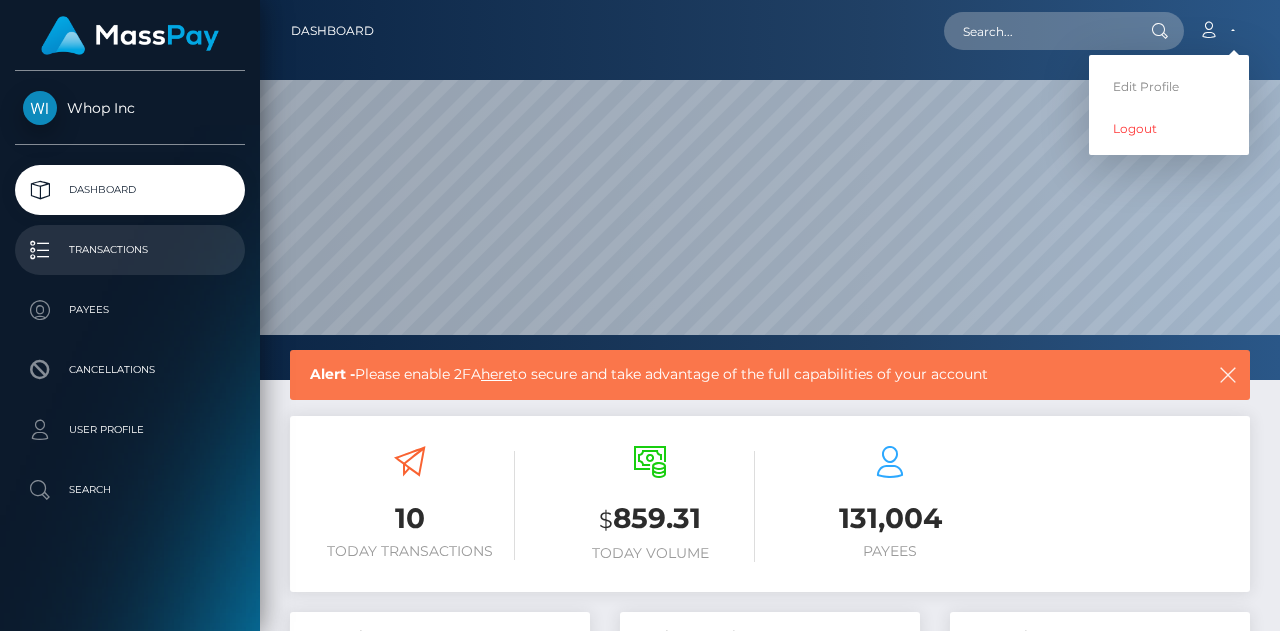 click on "Transactions" at bounding box center (130, 250) 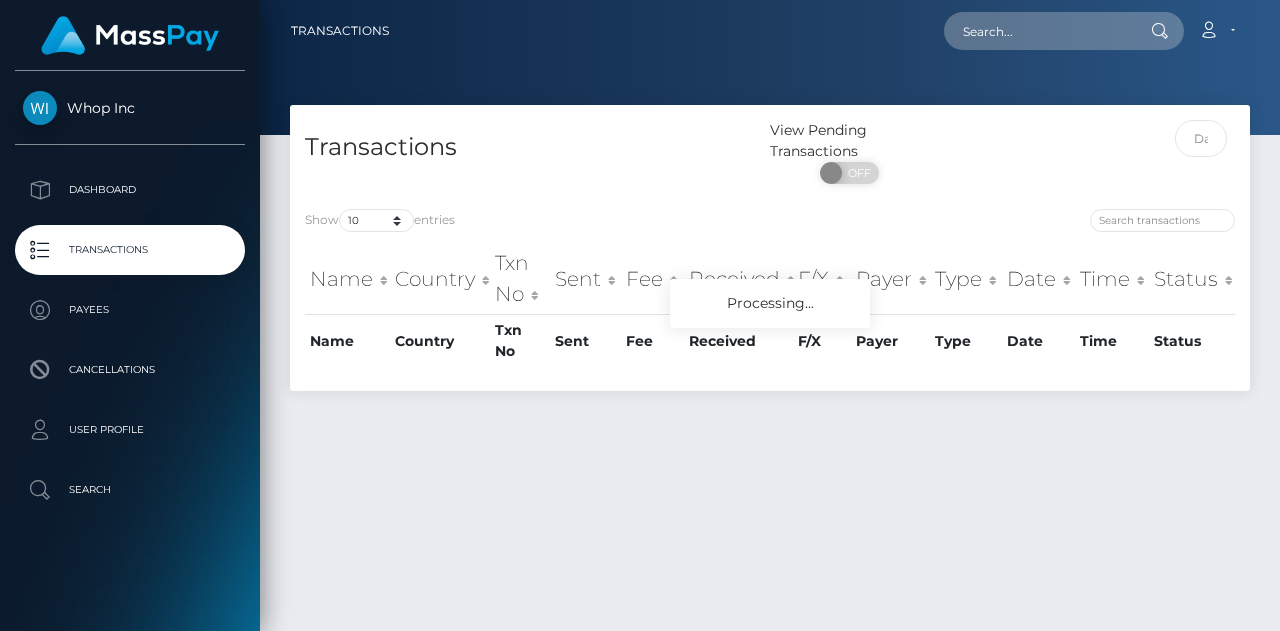 scroll, scrollTop: 0, scrollLeft: 0, axis: both 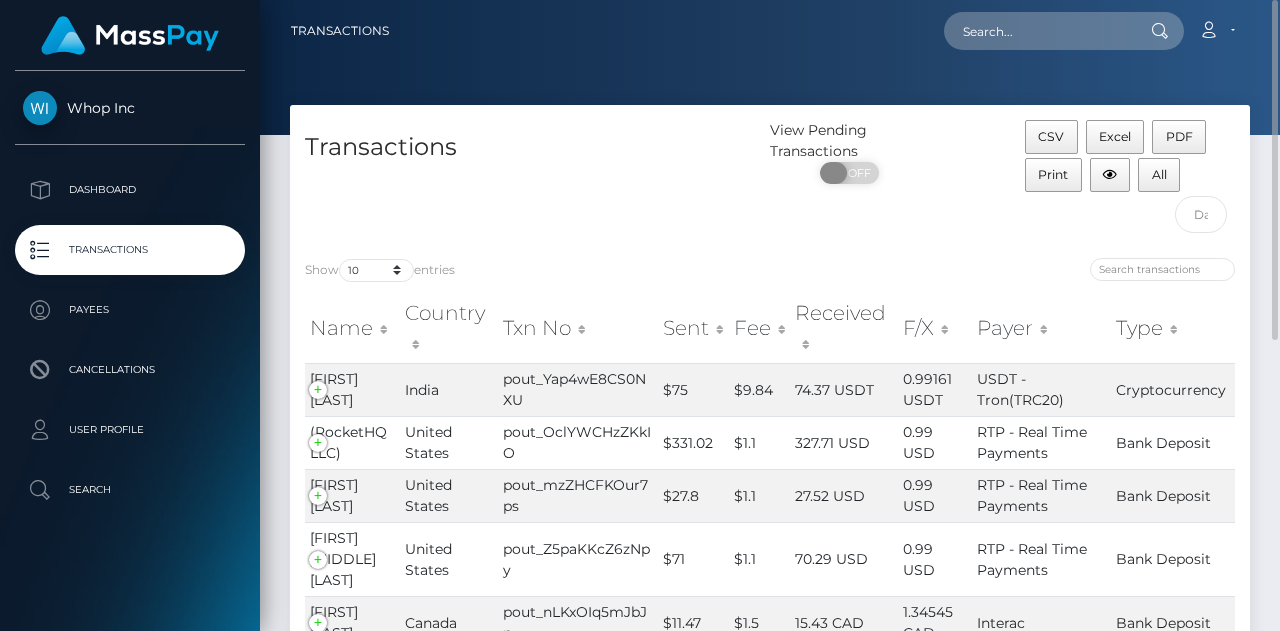 click on "OFF" at bounding box center (856, 173) 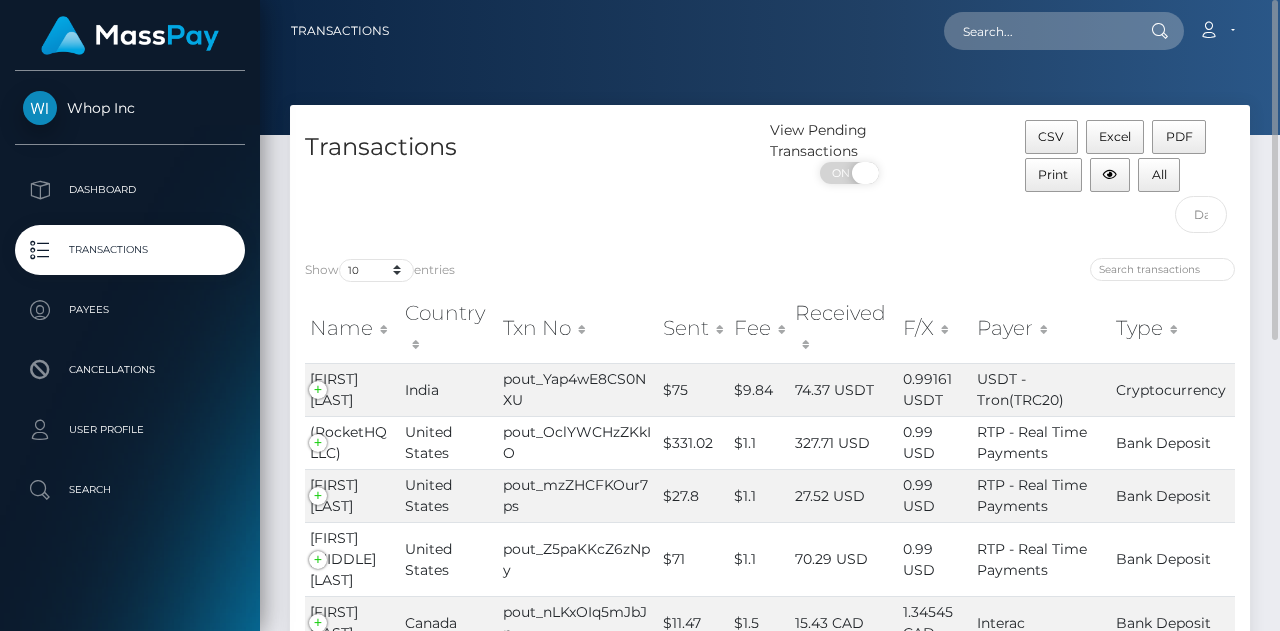 click on "ON" at bounding box center (843, 173) 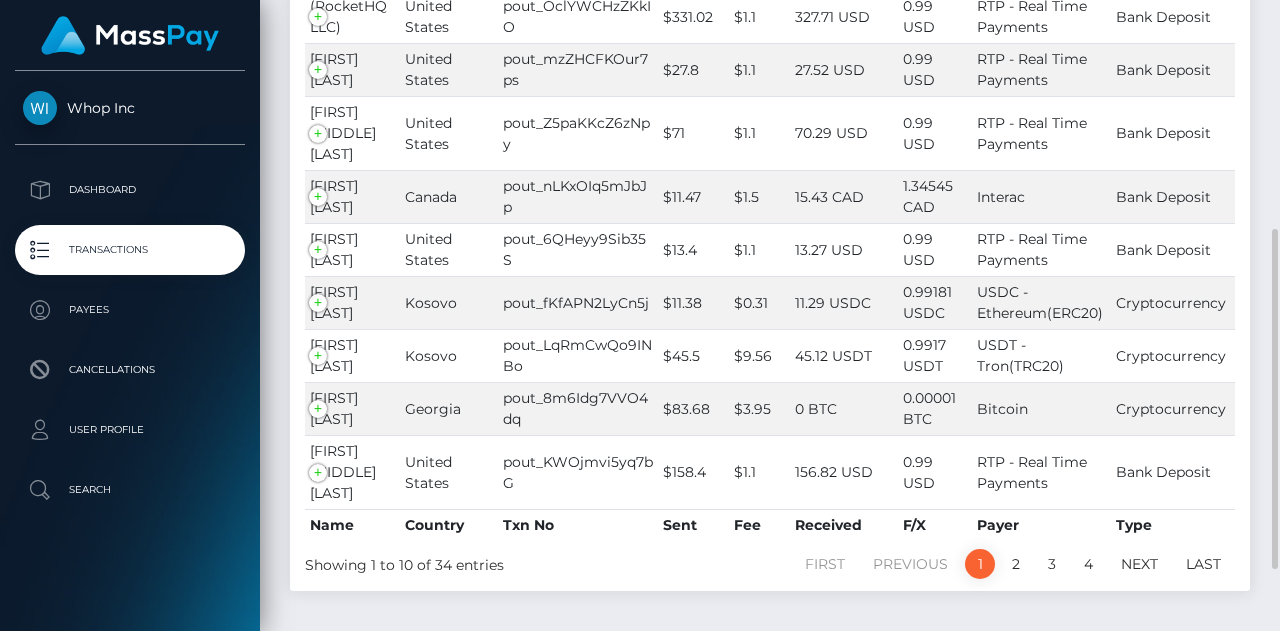 scroll, scrollTop: 0, scrollLeft: 0, axis: both 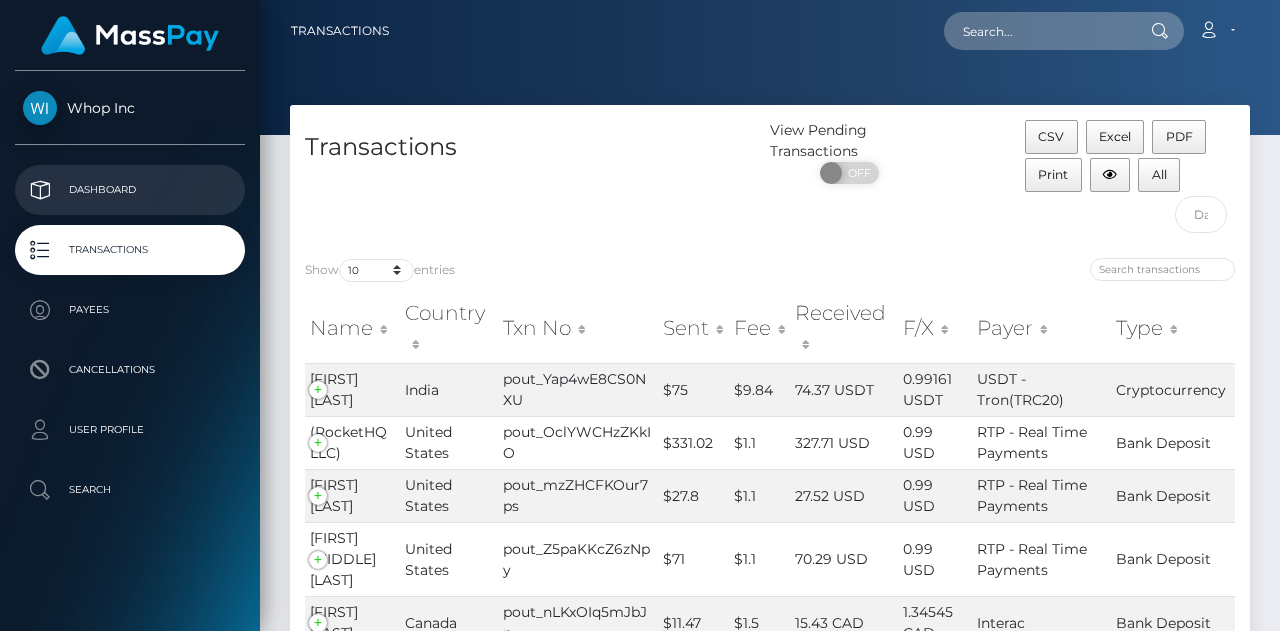 click on "Dashboard" at bounding box center [130, 190] 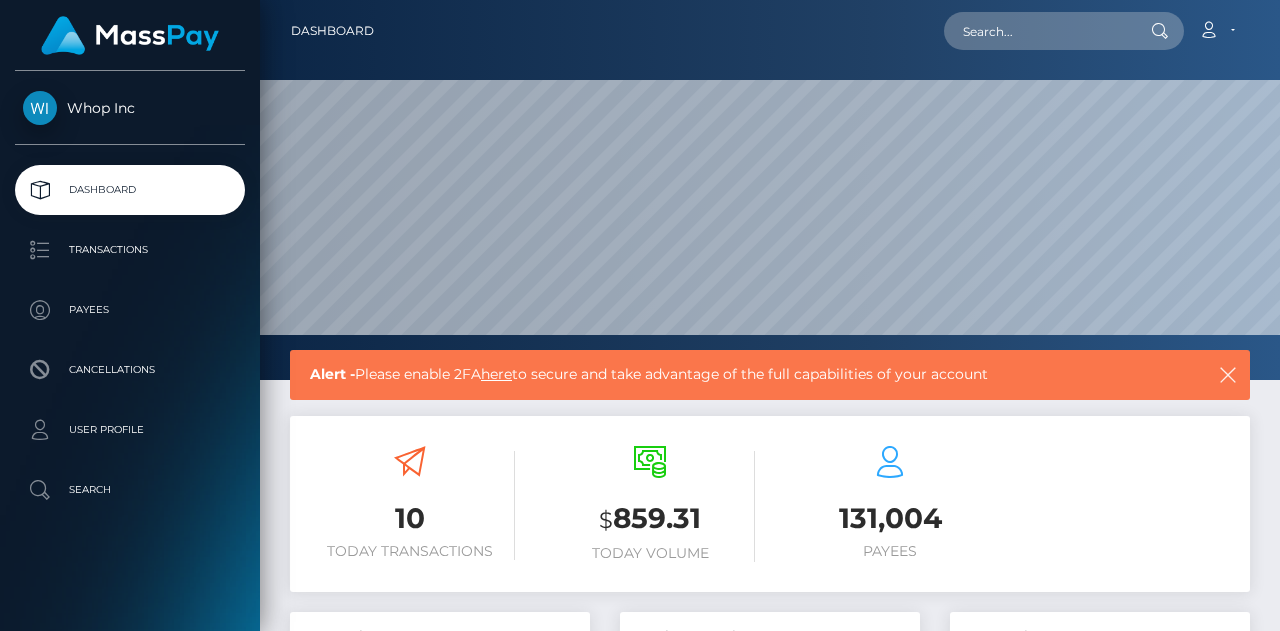 scroll, scrollTop: 0, scrollLeft: 0, axis: both 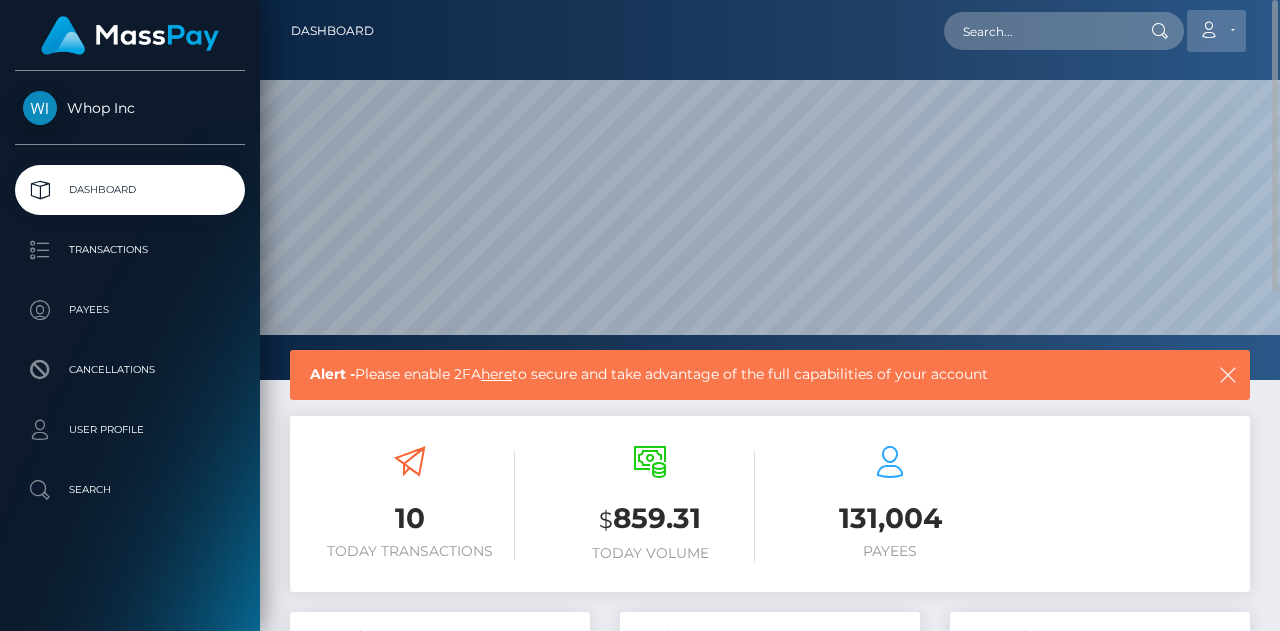 click on "Account" at bounding box center [1216, 31] 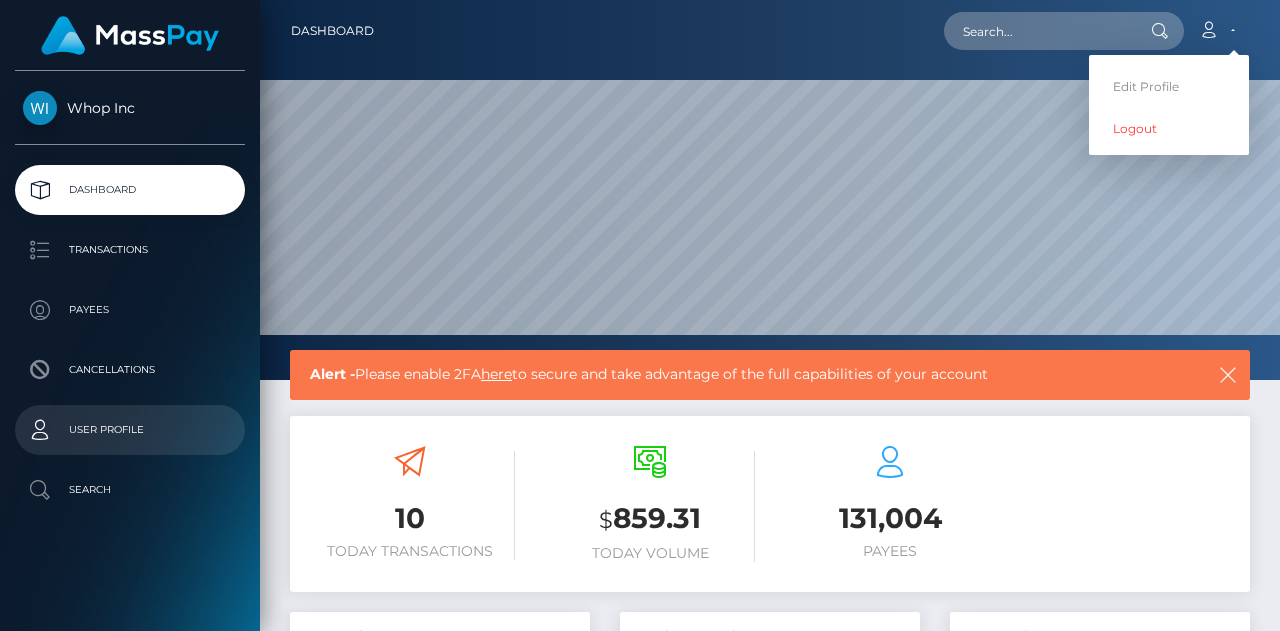 click on "User Profile" at bounding box center (130, 430) 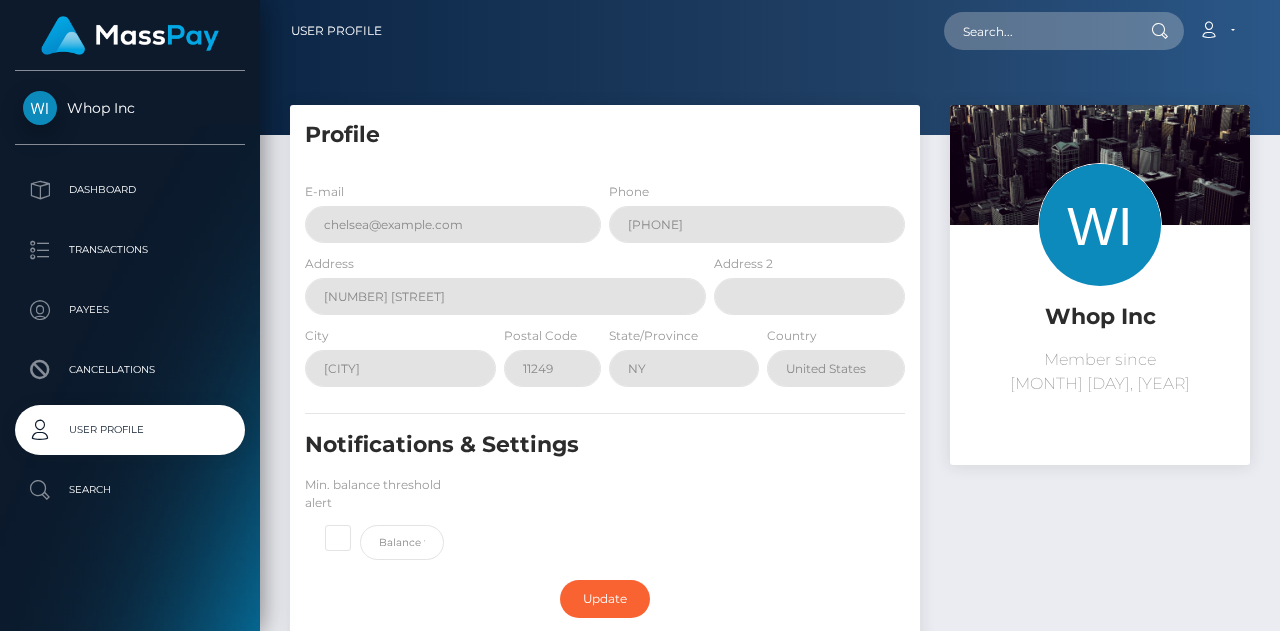 scroll, scrollTop: 0, scrollLeft: 0, axis: both 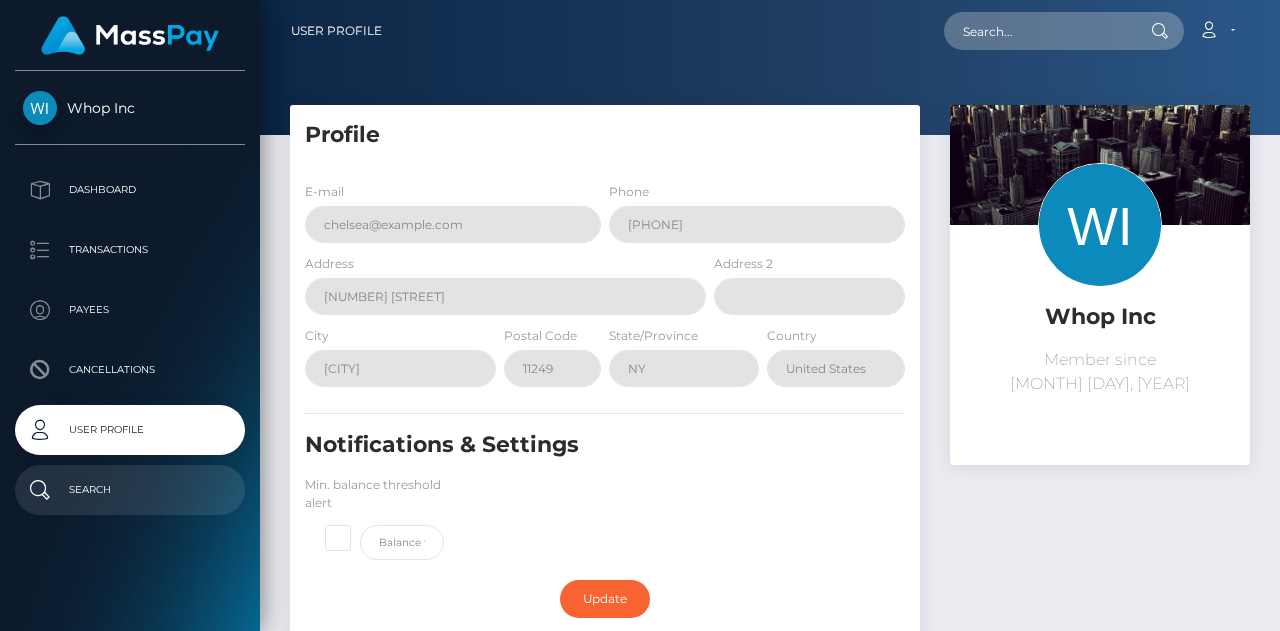 click on "Search" at bounding box center (130, 490) 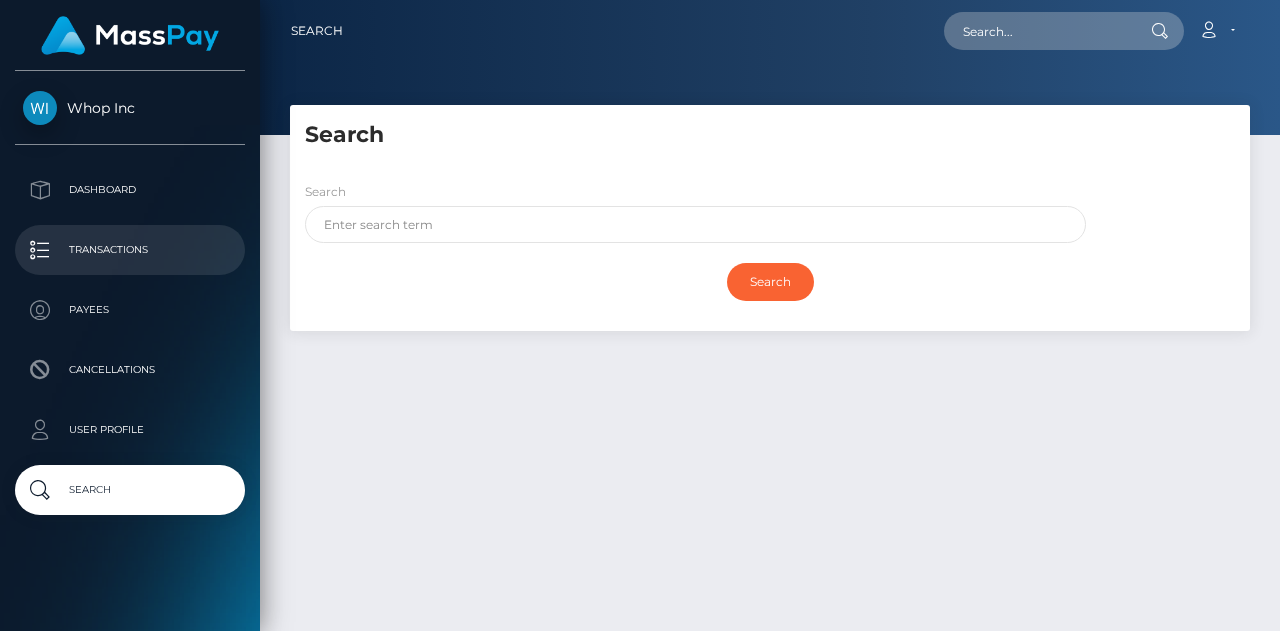 scroll, scrollTop: 0, scrollLeft: 0, axis: both 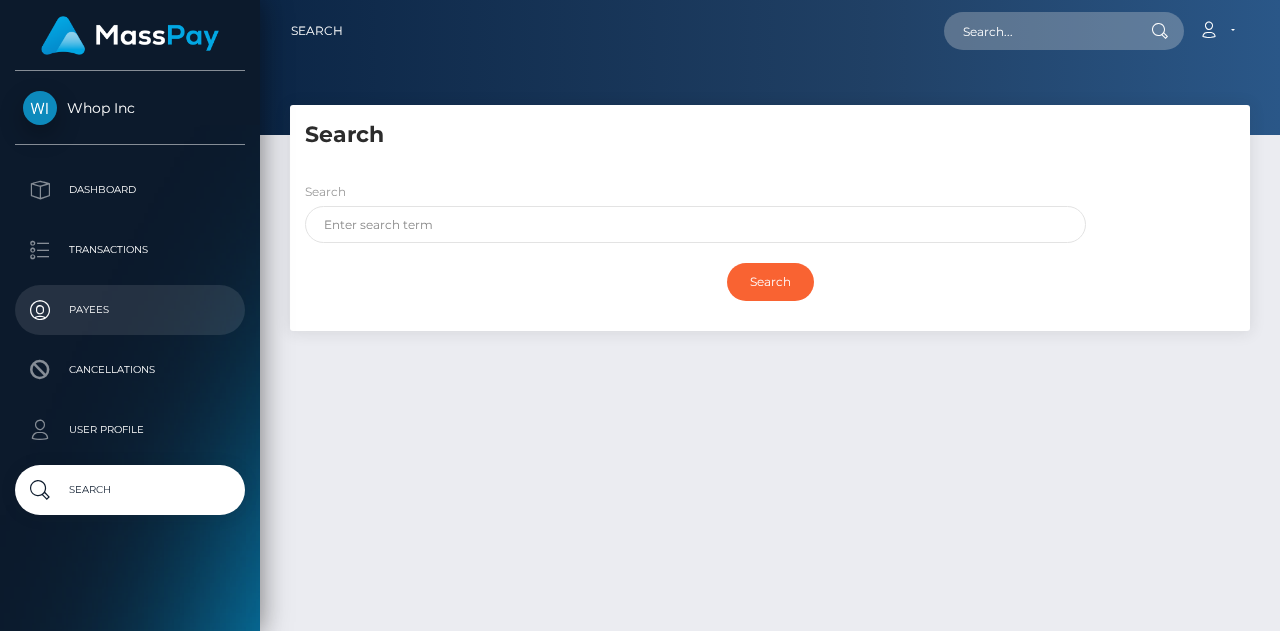 click on "Payees" at bounding box center (130, 310) 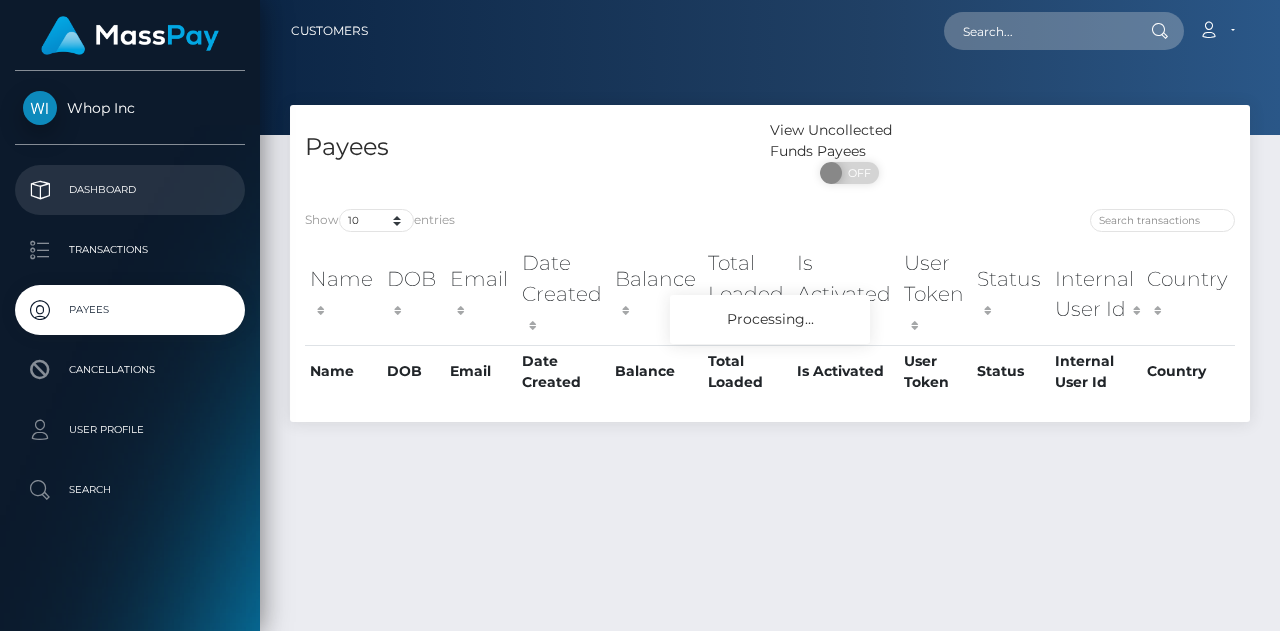scroll, scrollTop: 0, scrollLeft: 0, axis: both 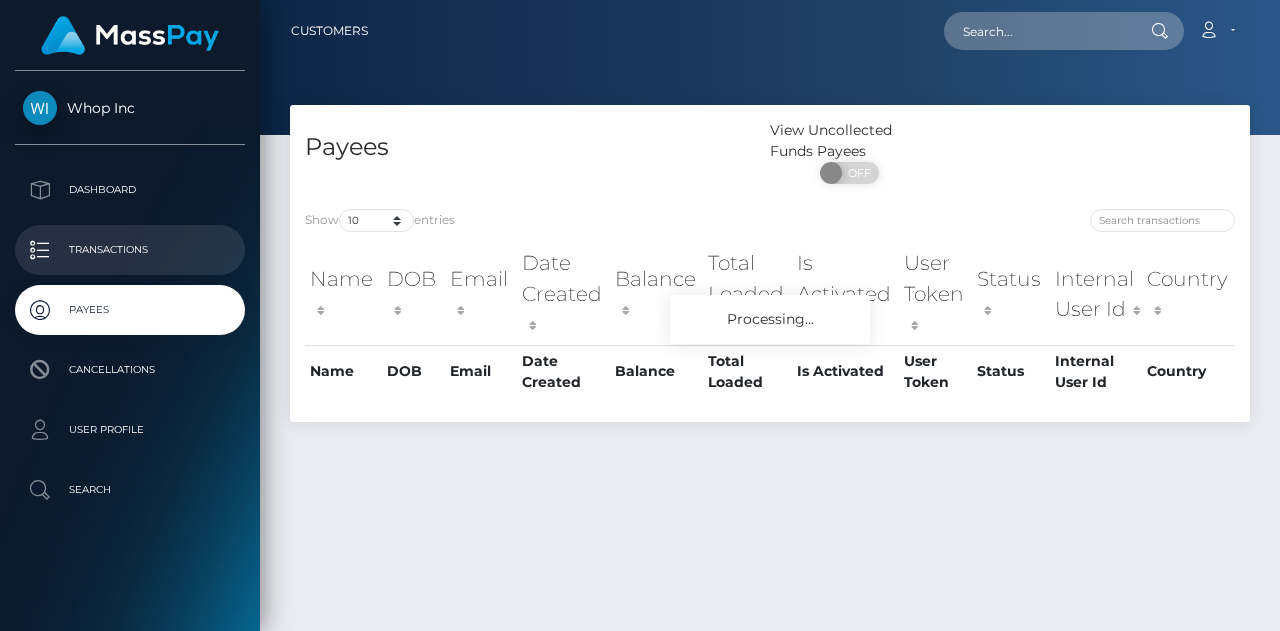 click on "Transactions" at bounding box center (130, 250) 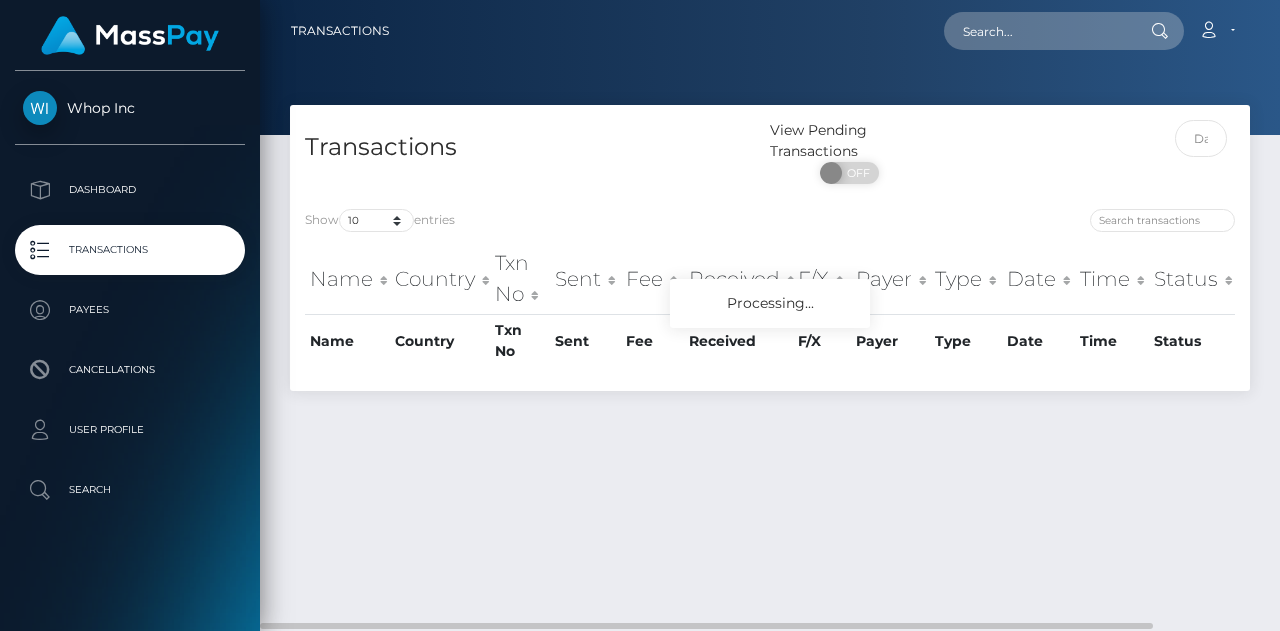 scroll, scrollTop: 0, scrollLeft: 0, axis: both 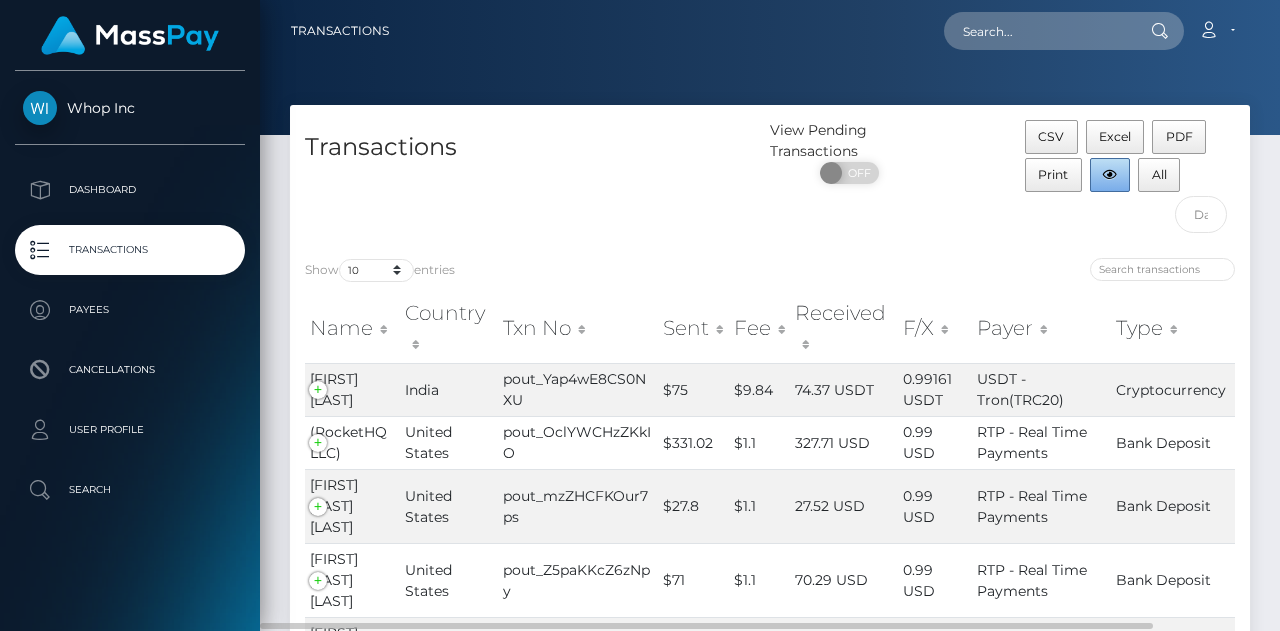 click at bounding box center (1110, 175) 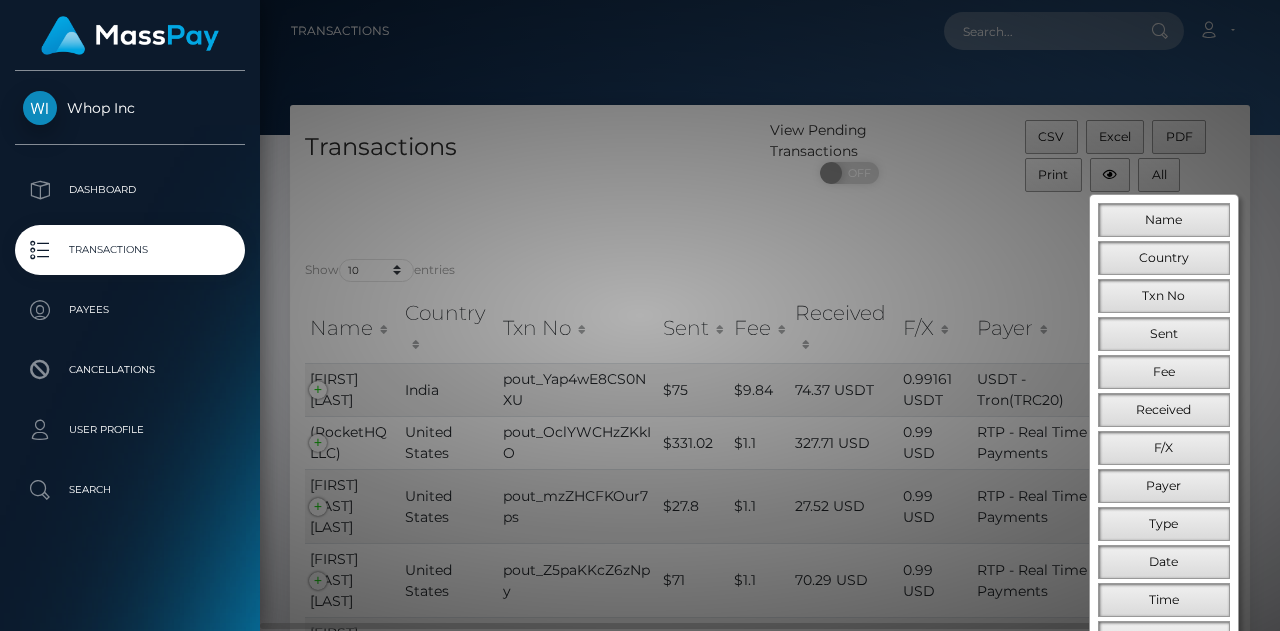 click at bounding box center [640, 315] 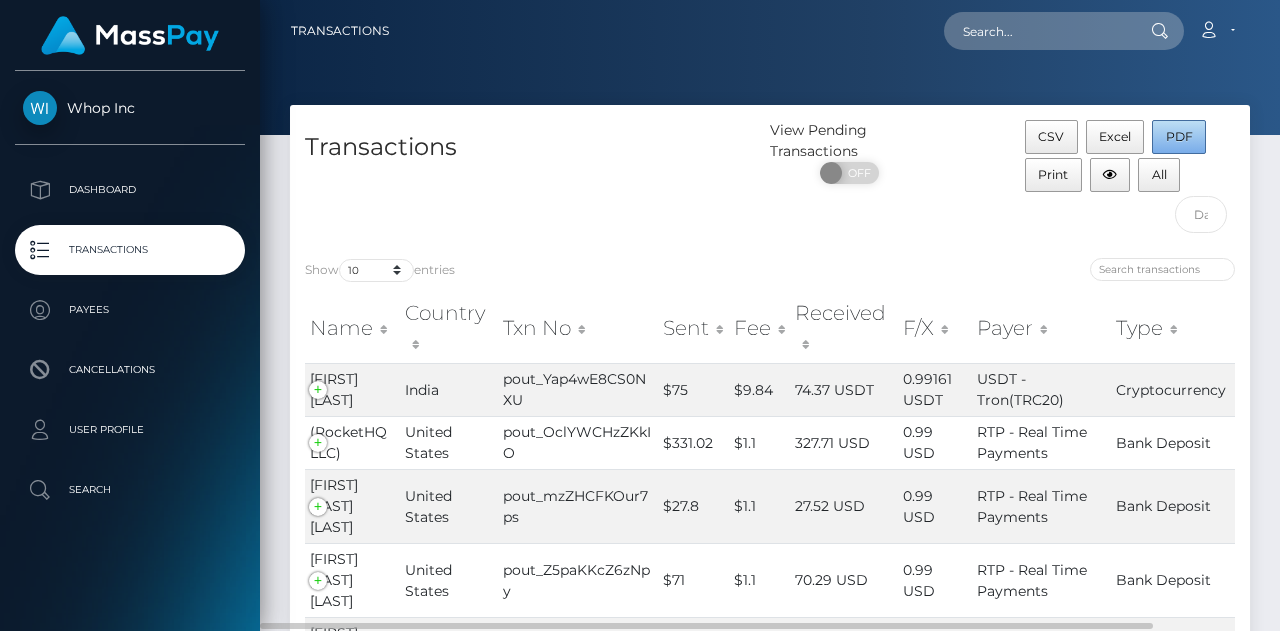 click on "PDF" at bounding box center (1179, 137) 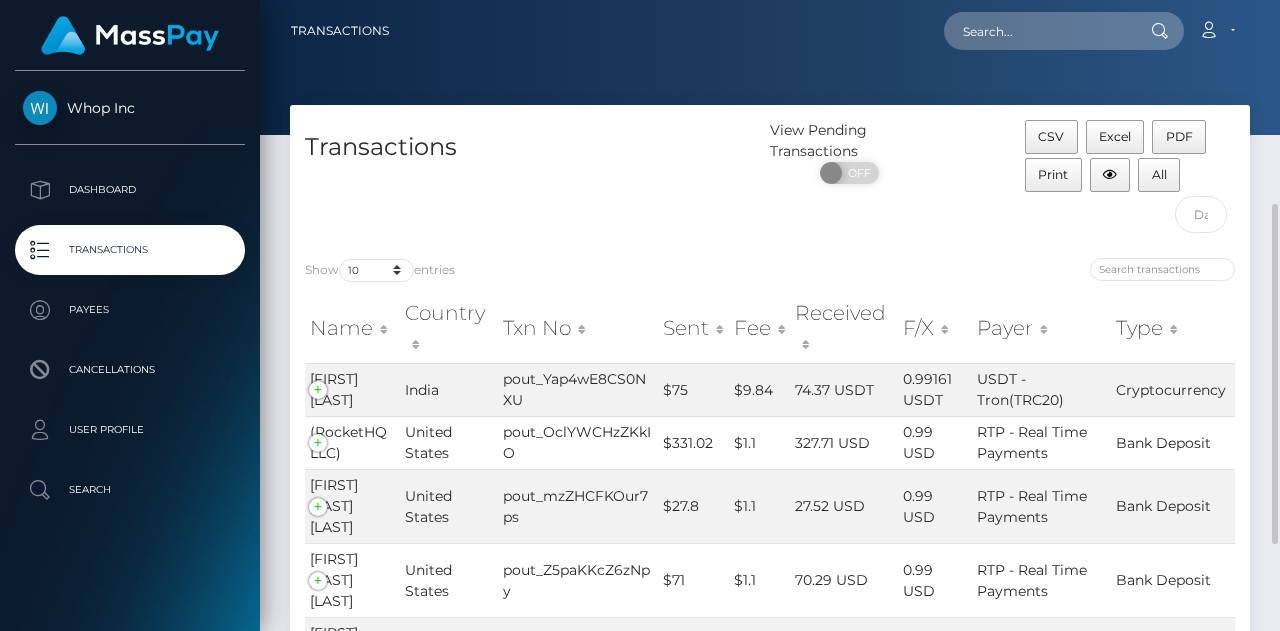 scroll, scrollTop: 152, scrollLeft: 0, axis: vertical 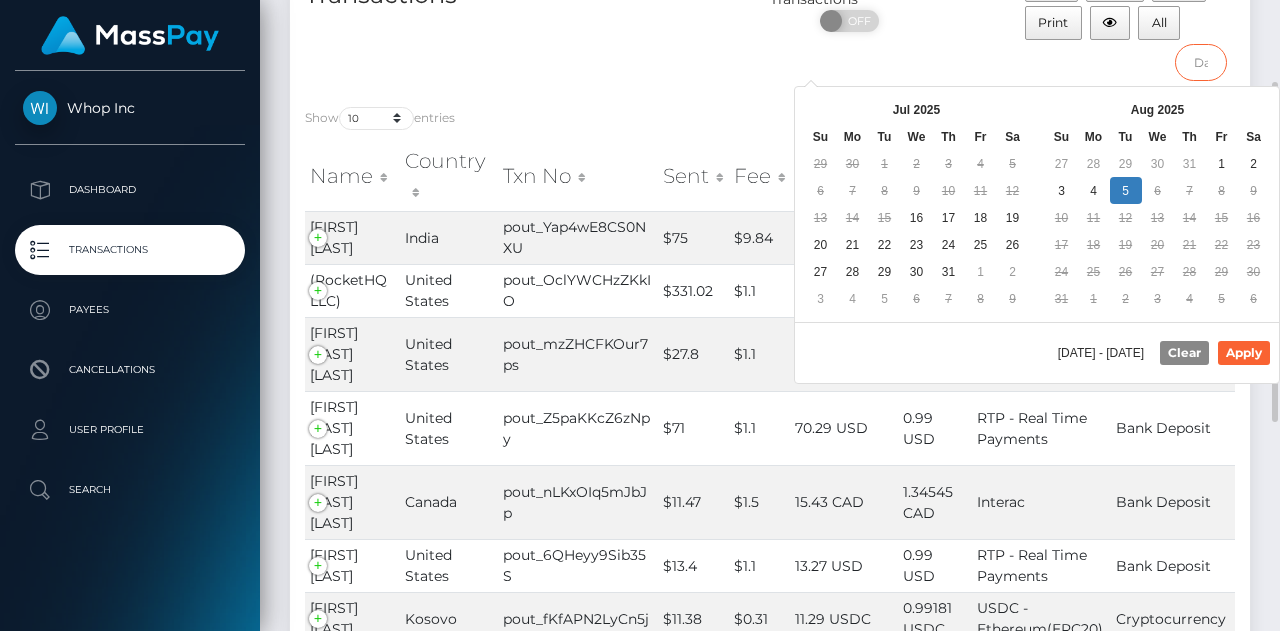 click at bounding box center (1201, 62) 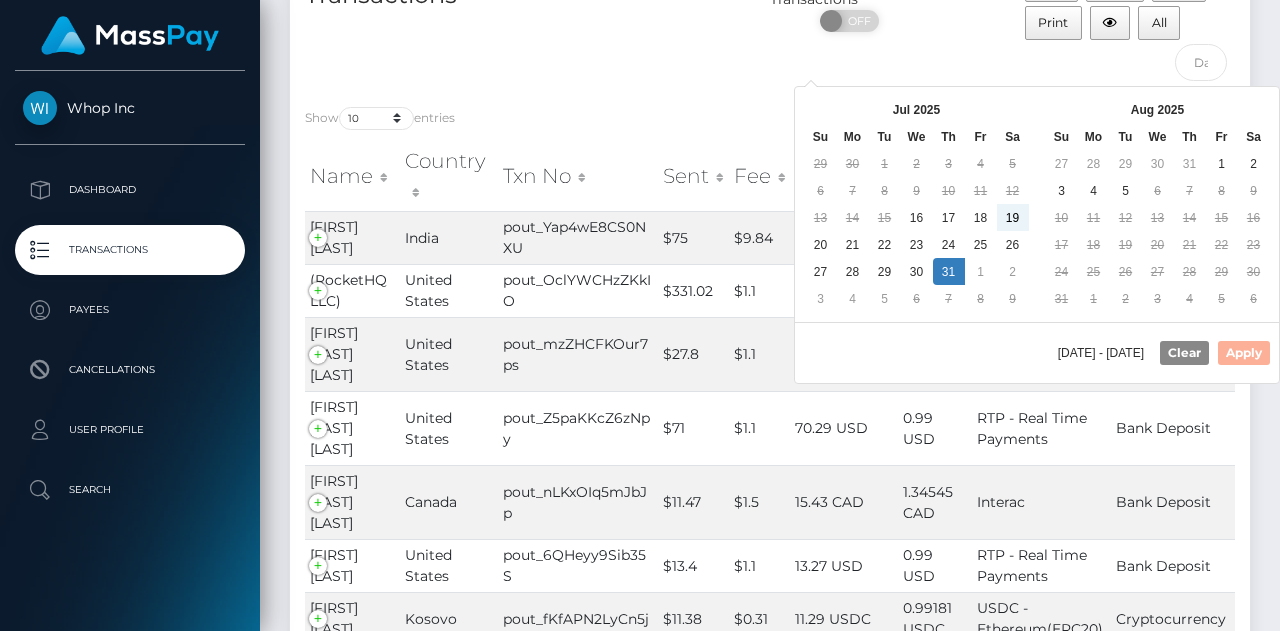 click on "08/05/2025 - 08/05/2025 Clear Apply" at bounding box center [1037, 352] 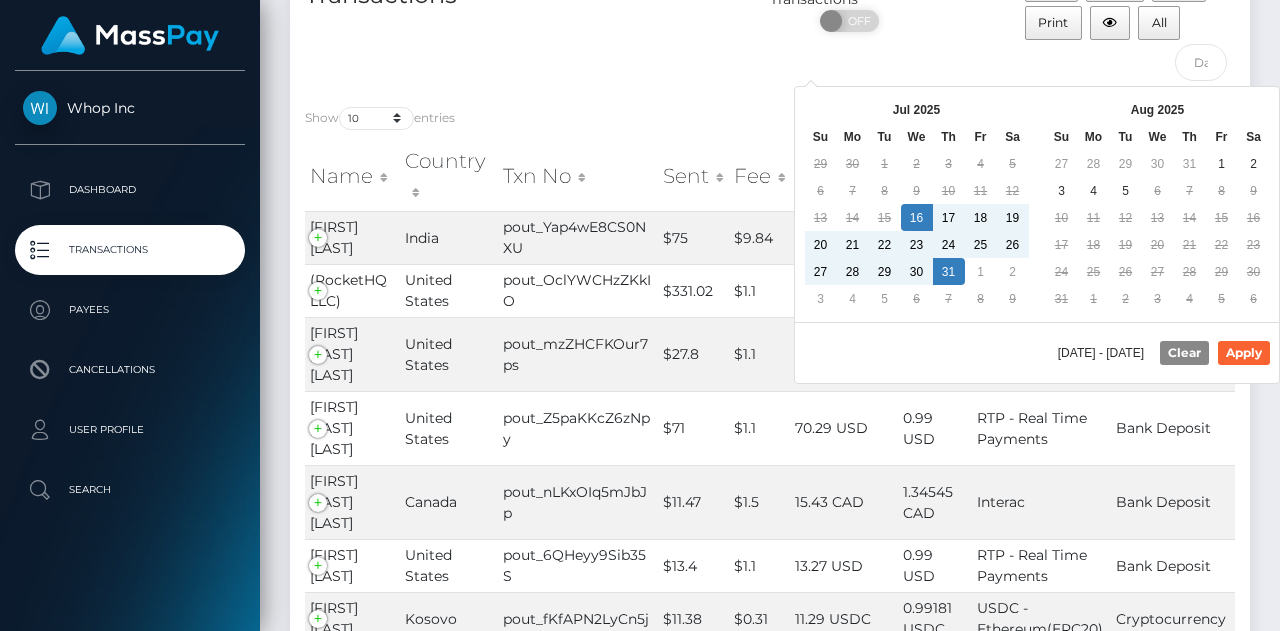 click on "07/16/2025 - 07/31/2025 Clear Apply" at bounding box center (1037, 352) 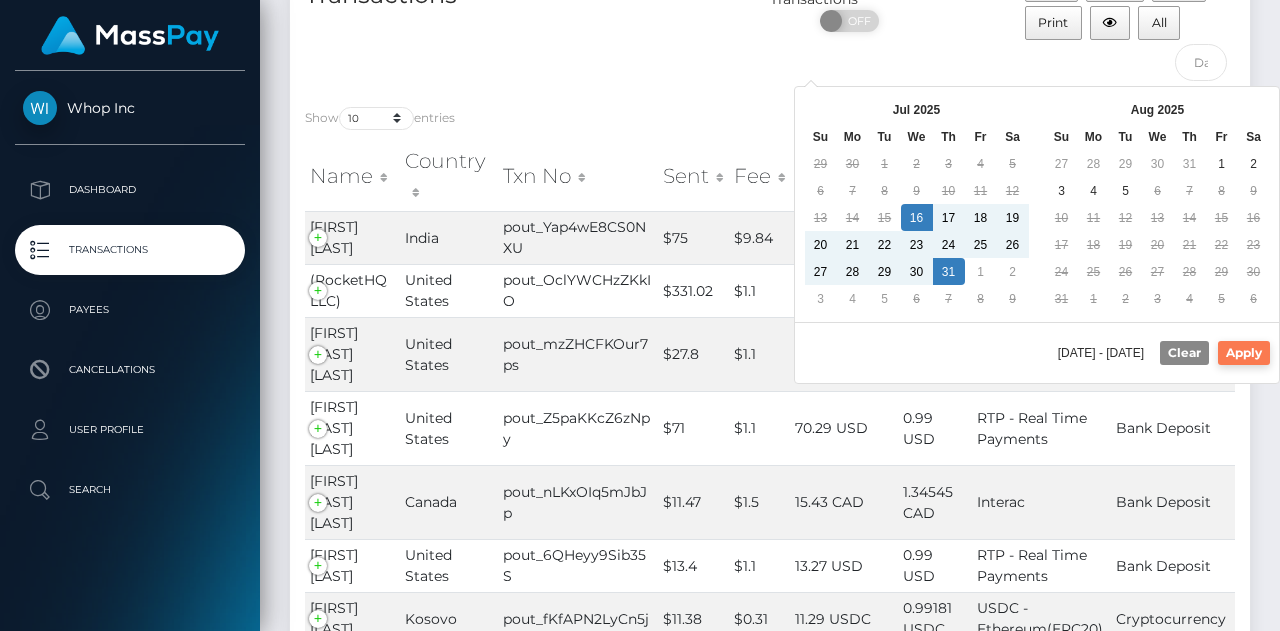 click on "Apply" at bounding box center (1244, 353) 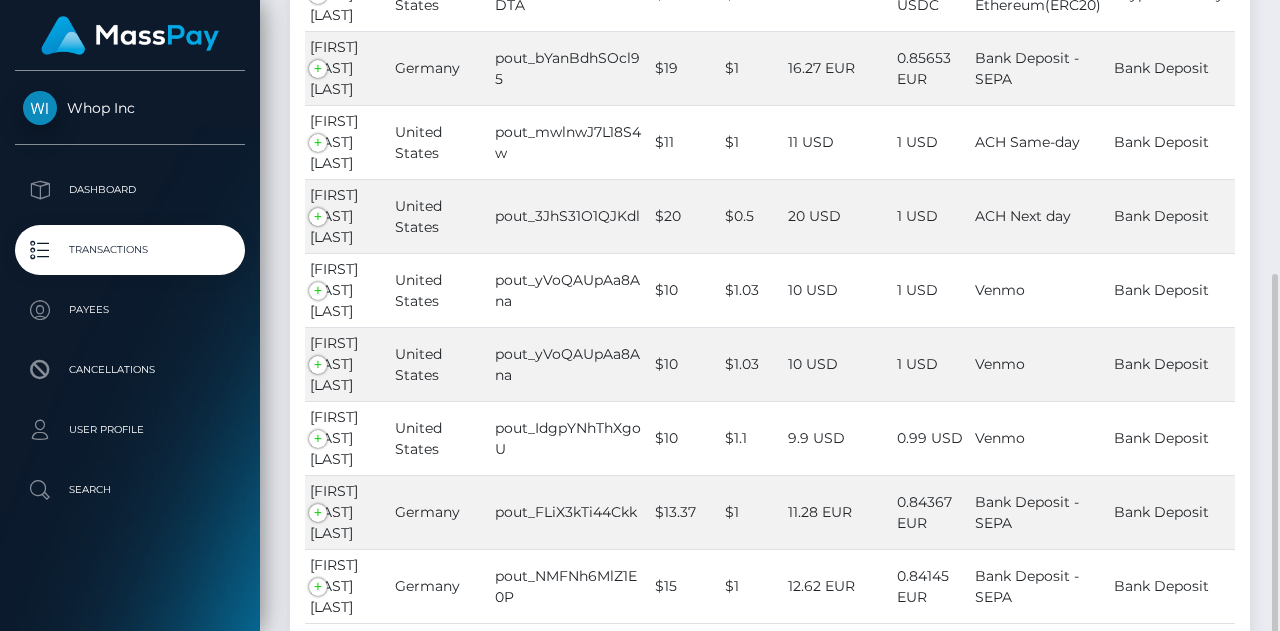 scroll, scrollTop: 458, scrollLeft: 0, axis: vertical 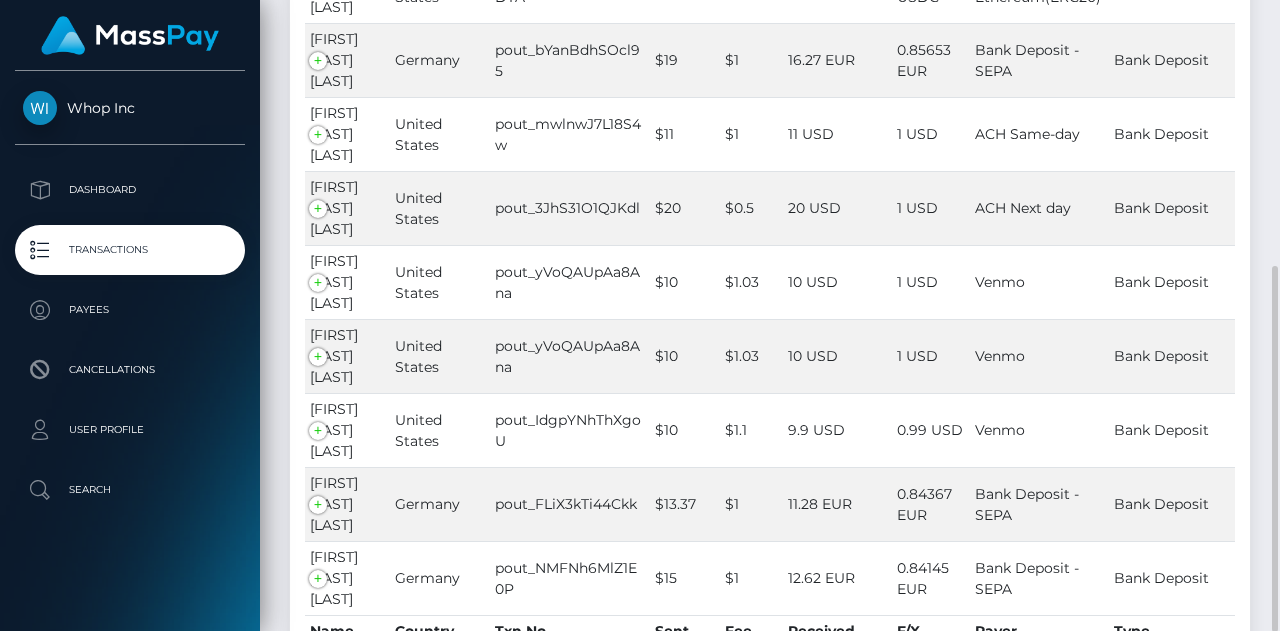 click on "Next" at bounding box center [1139, 670] 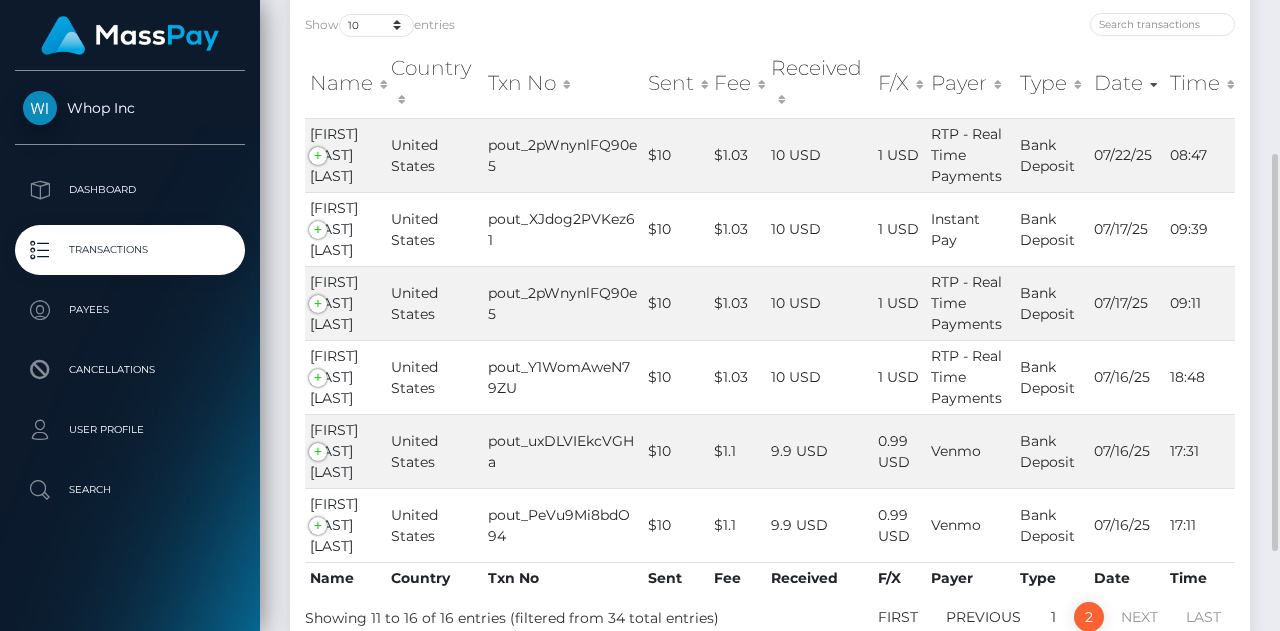 scroll, scrollTop: 372, scrollLeft: 0, axis: vertical 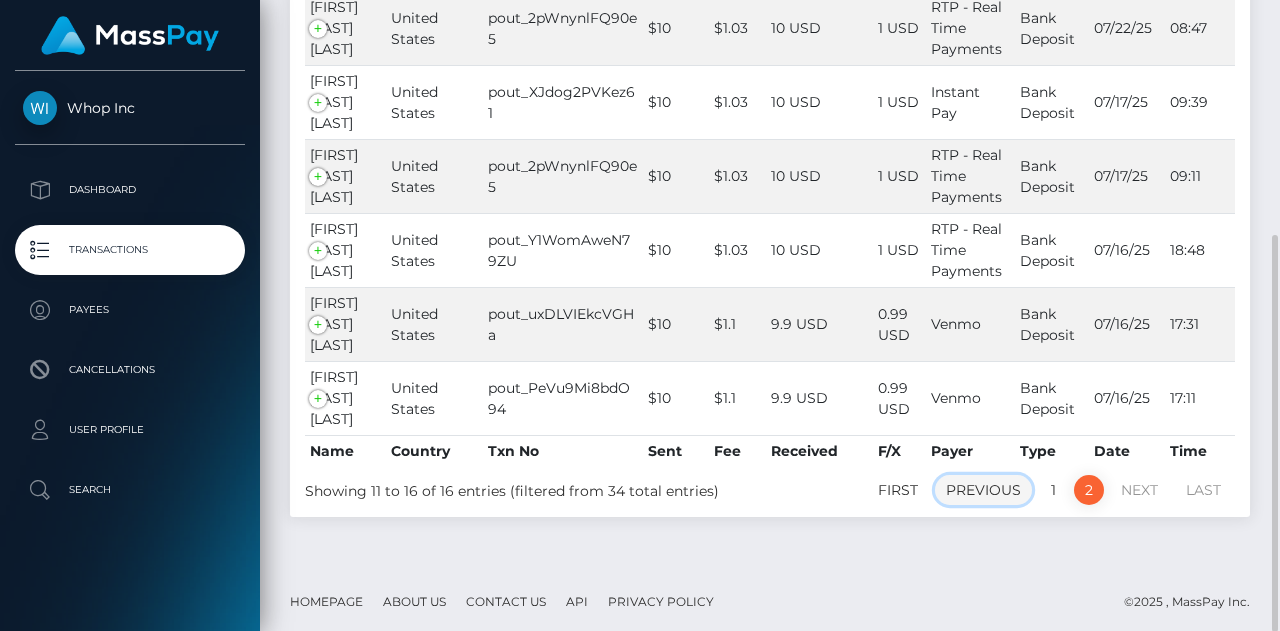 click on "Previous" at bounding box center [983, 490] 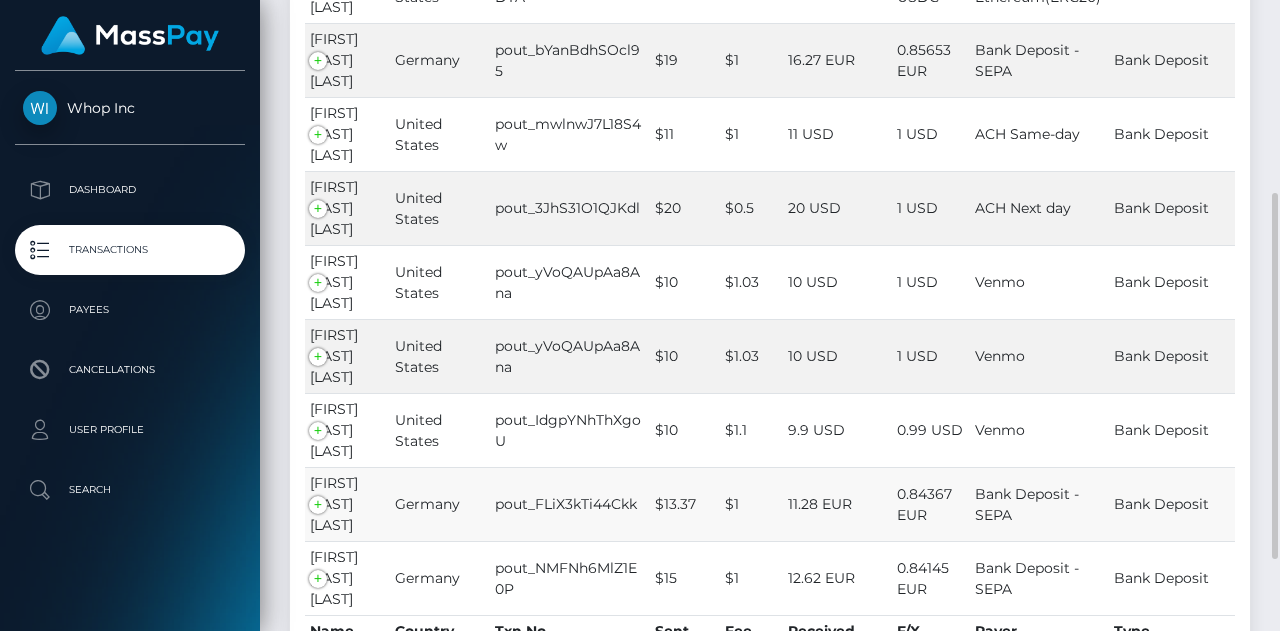 scroll, scrollTop: 0, scrollLeft: 0, axis: both 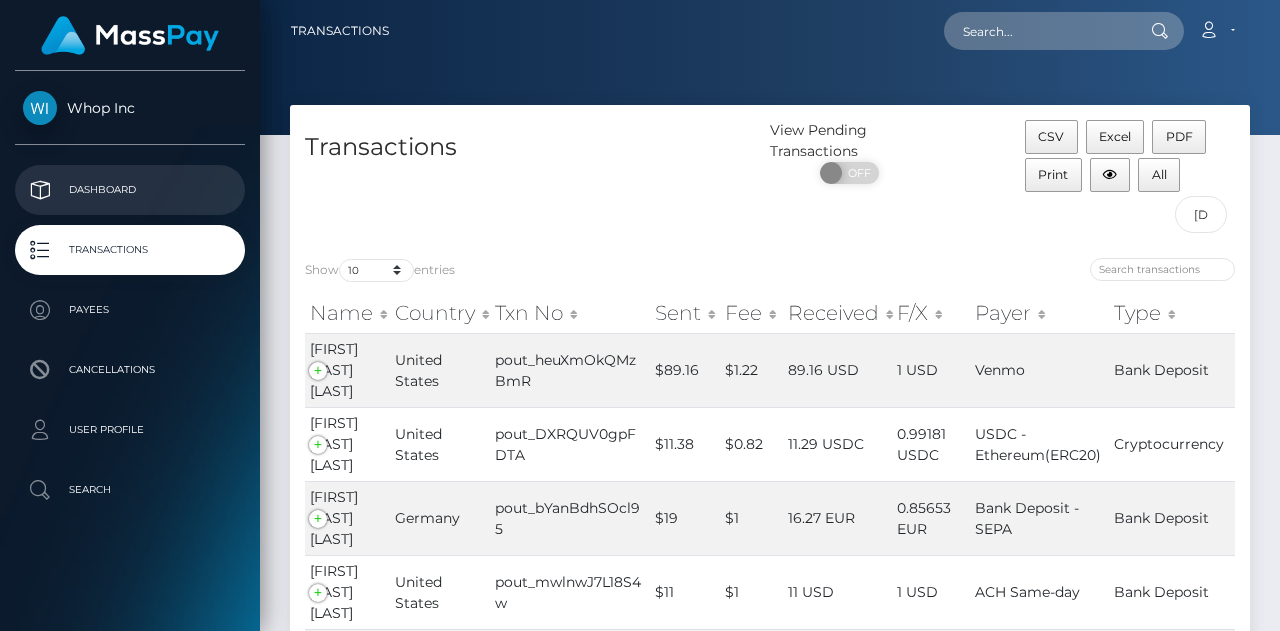 click on "Dashboard" at bounding box center (130, 190) 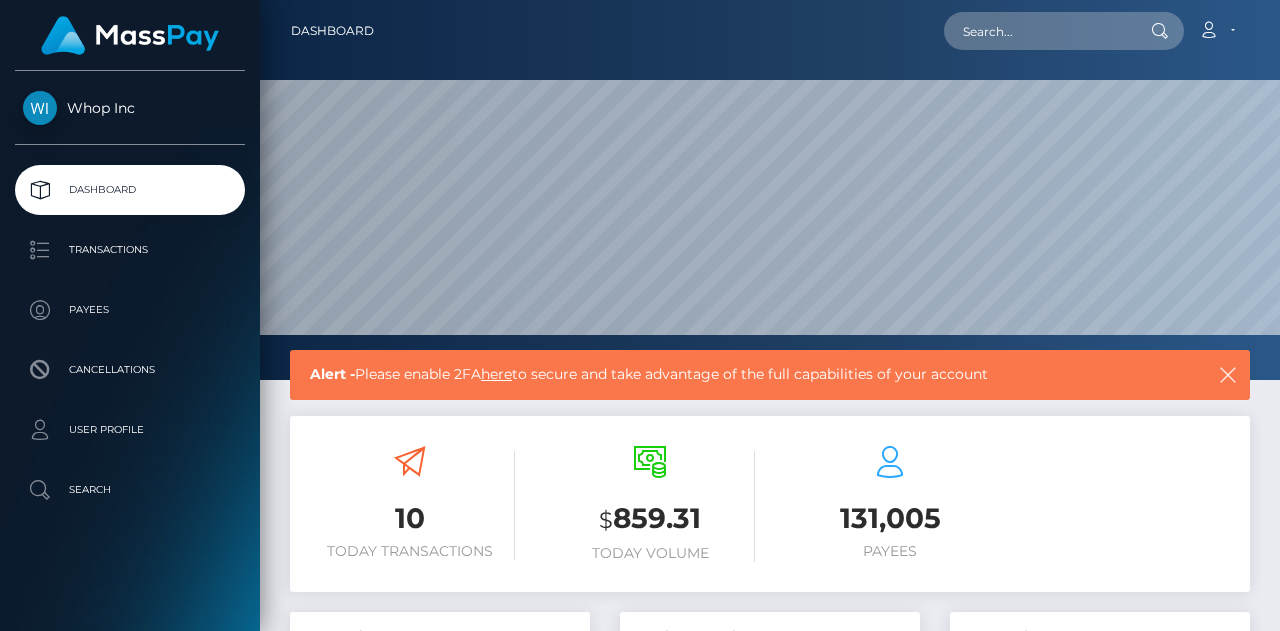 scroll, scrollTop: 0, scrollLeft: 0, axis: both 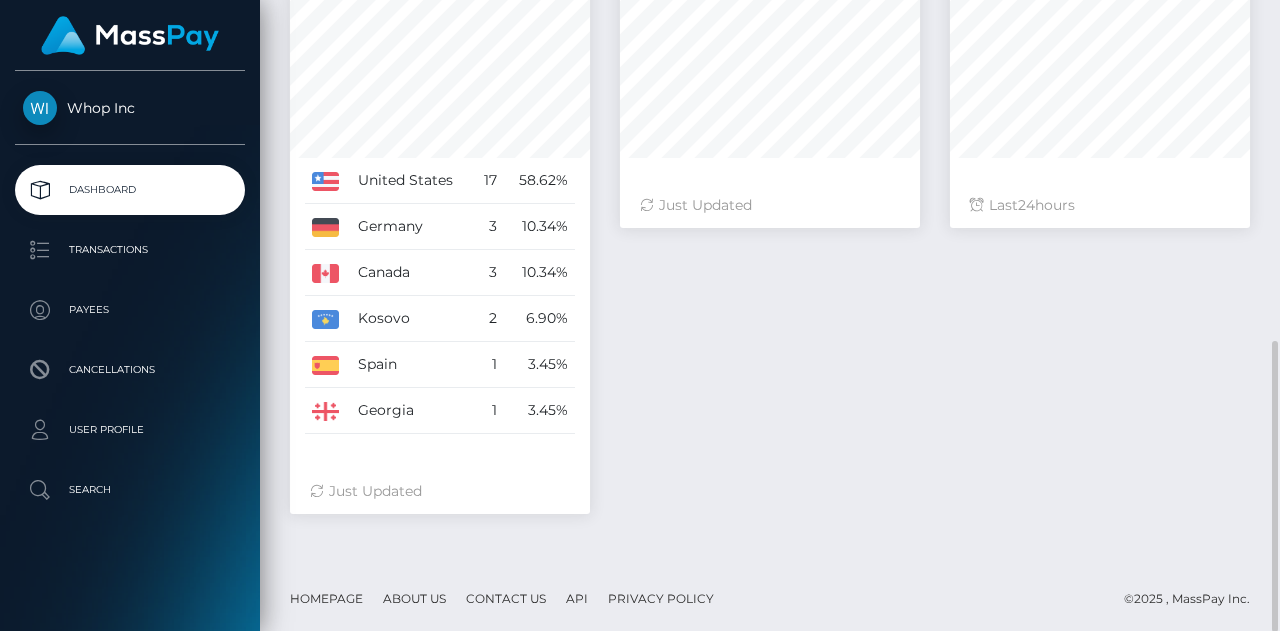 click on "Contact Us" at bounding box center [506, 598] 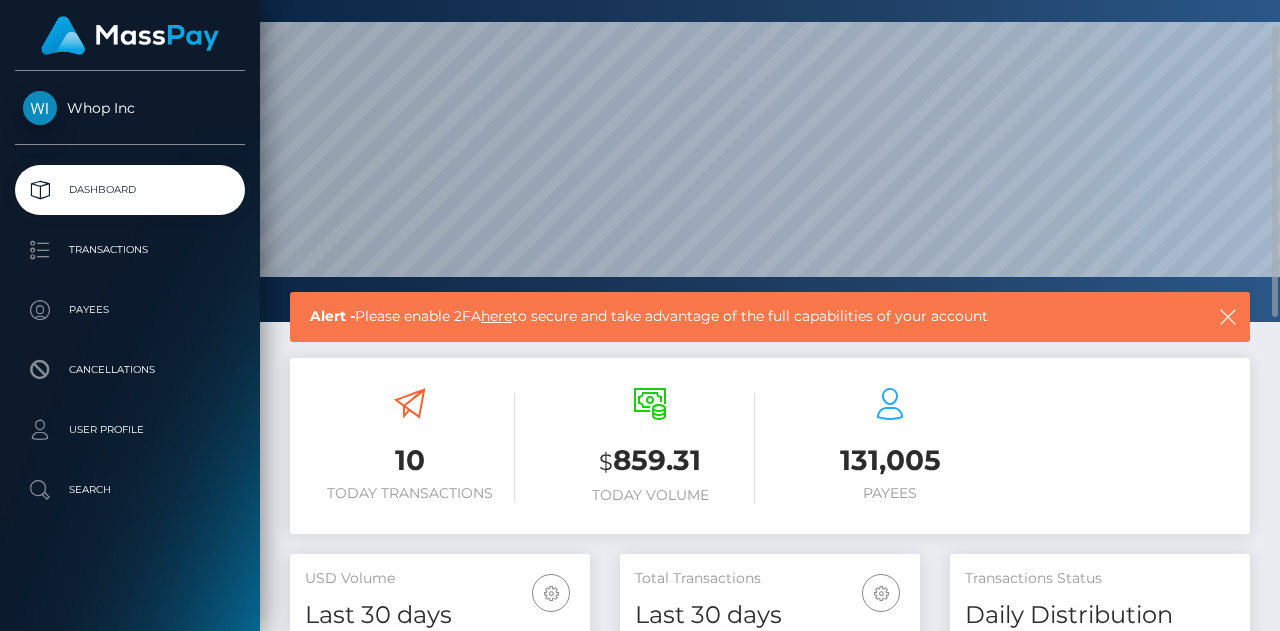 scroll, scrollTop: 0, scrollLeft: 0, axis: both 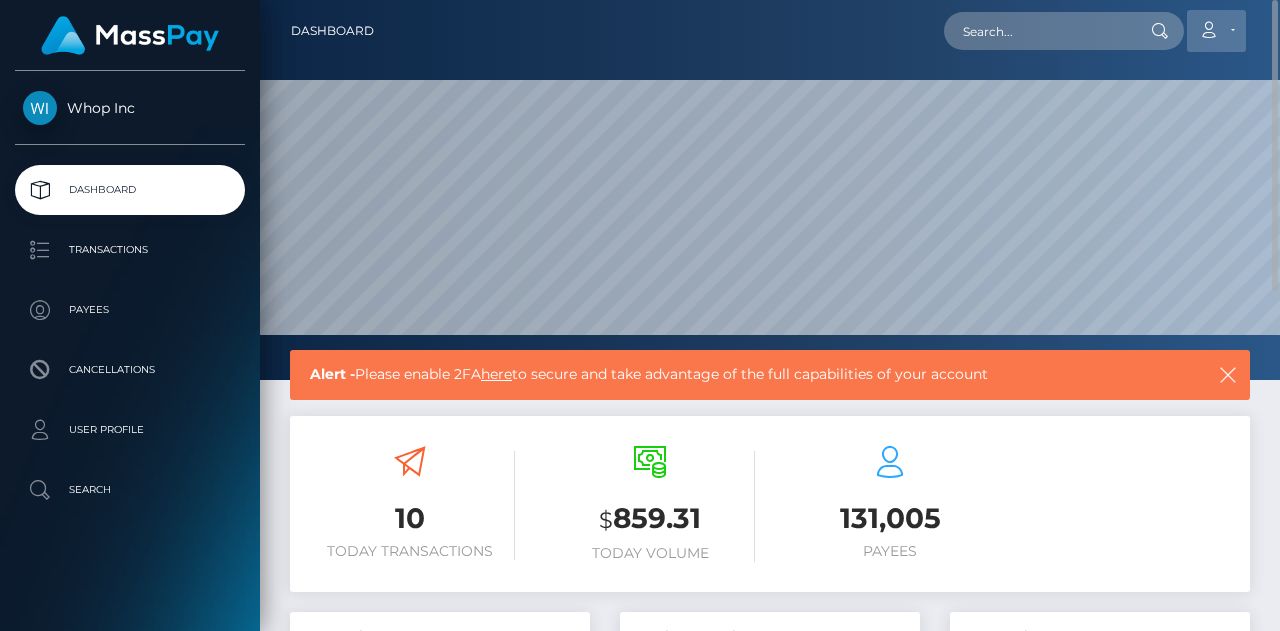 click at bounding box center (1208, 30) 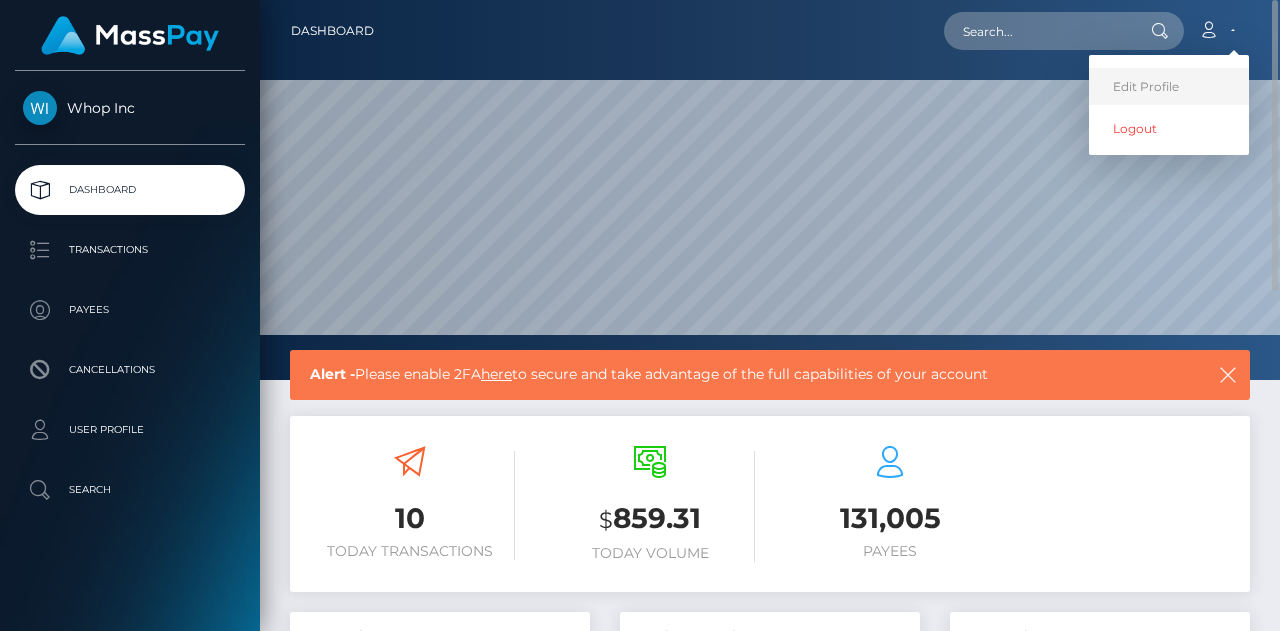 click on "Edit Profile" at bounding box center (1169, 86) 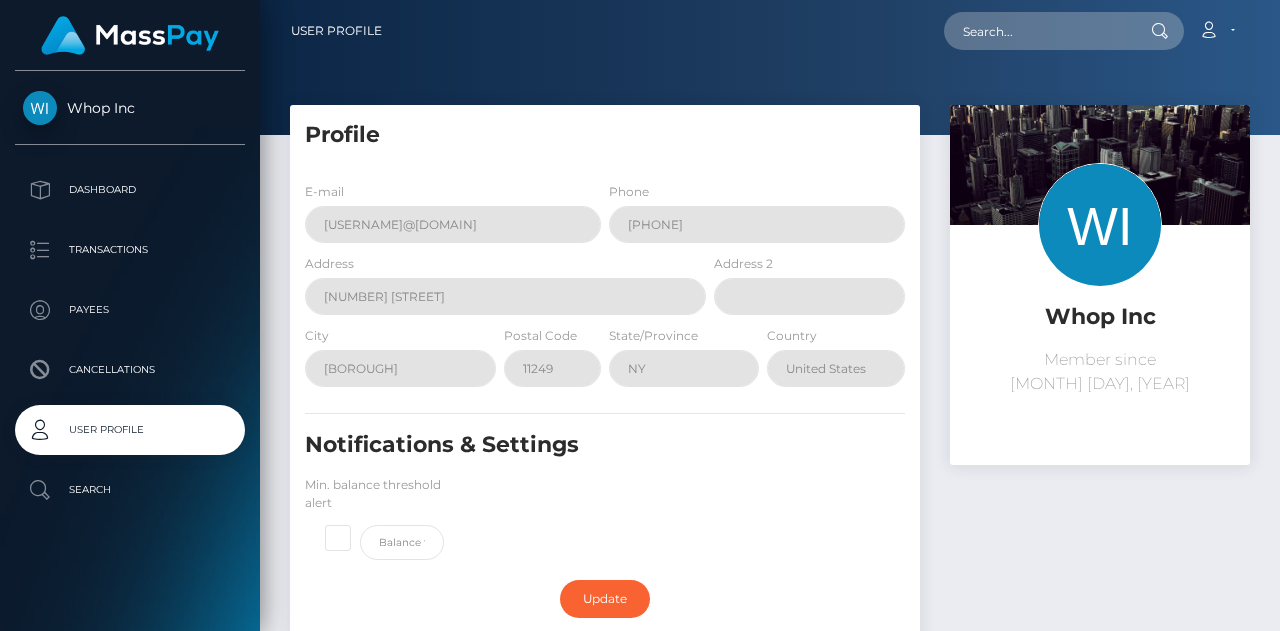 scroll, scrollTop: 0, scrollLeft: 0, axis: both 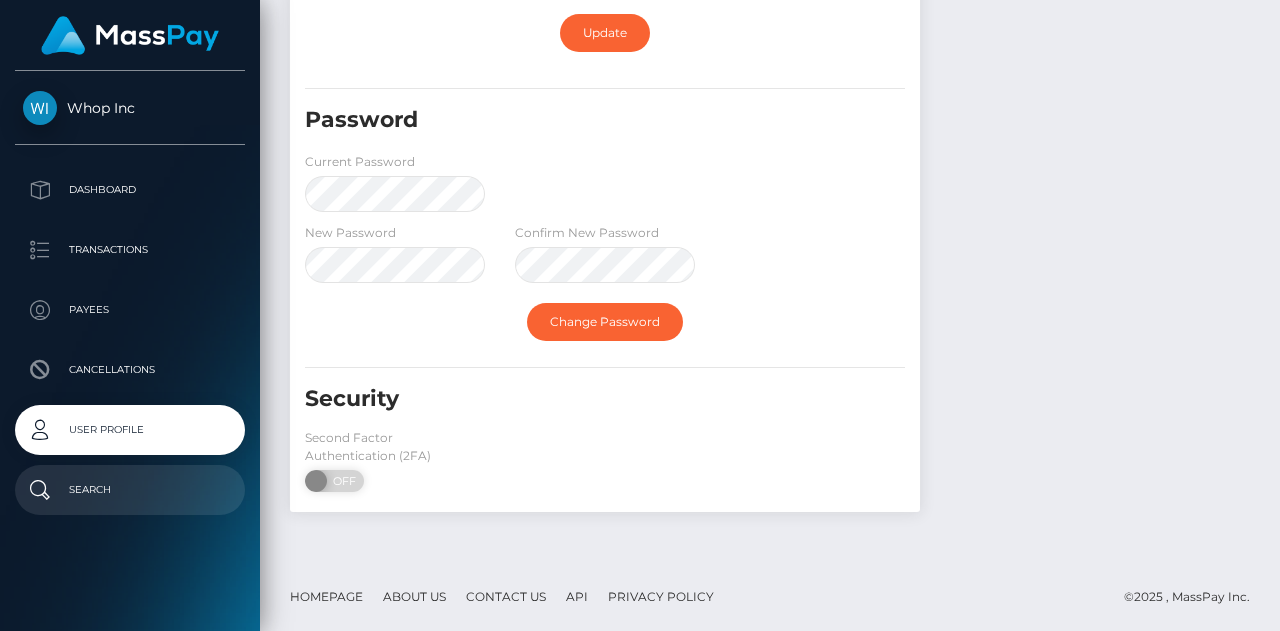 click on "Search" at bounding box center (130, 490) 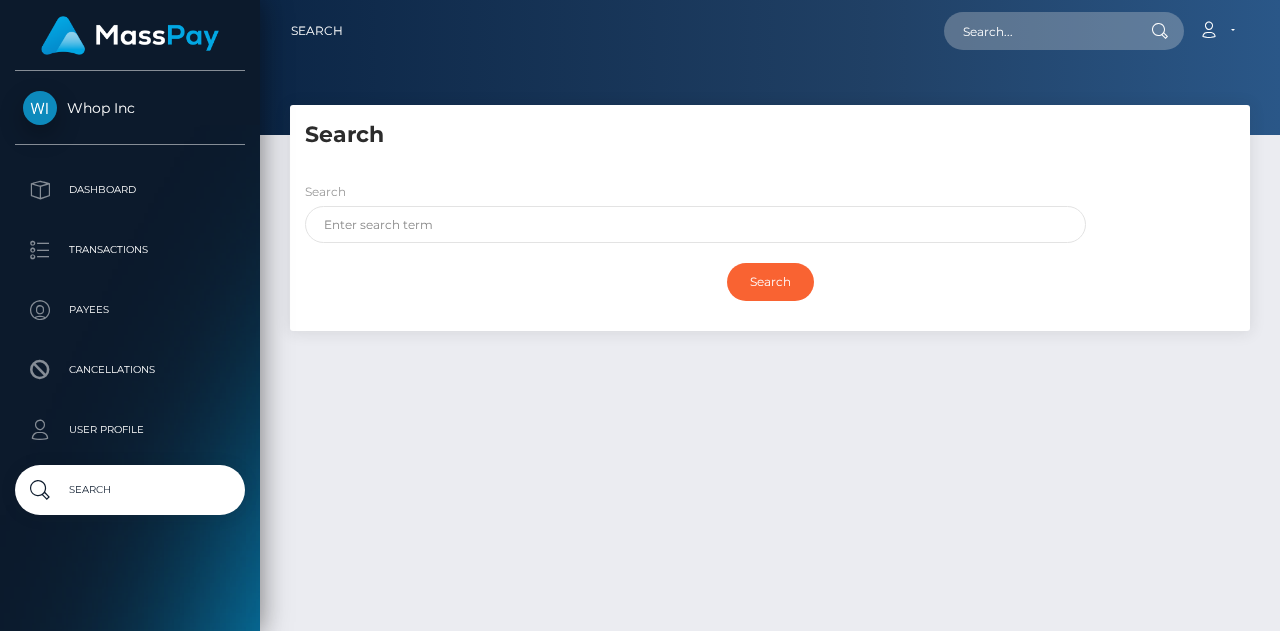 scroll, scrollTop: 0, scrollLeft: 0, axis: both 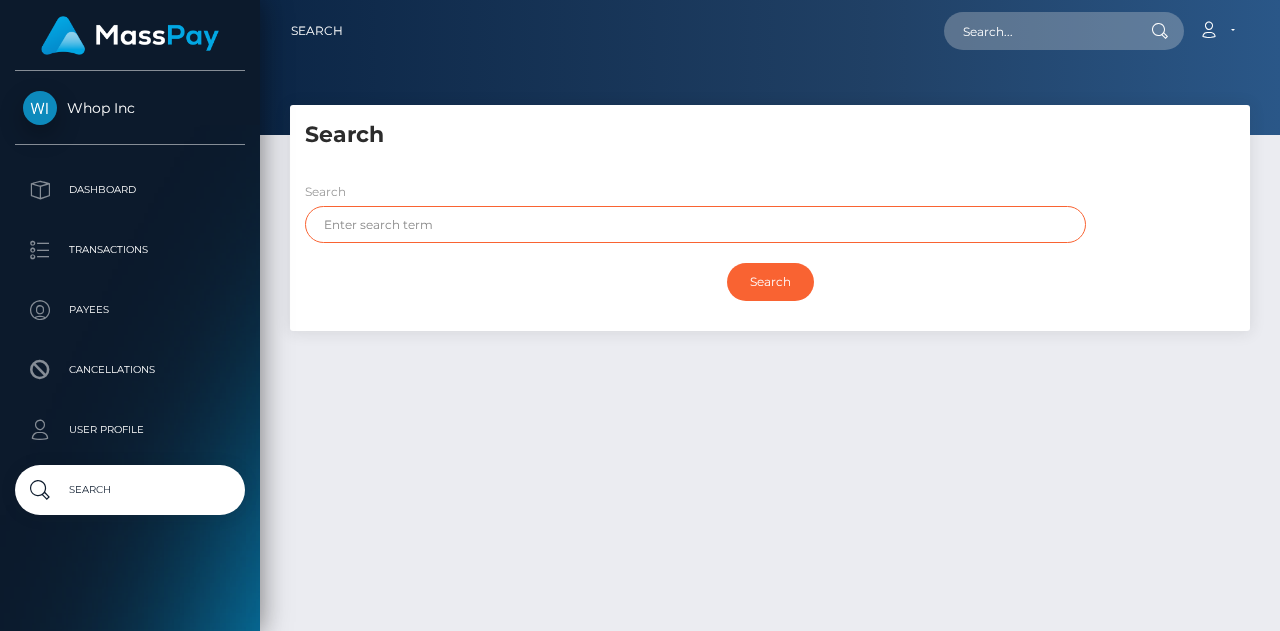 click at bounding box center (695, 224) 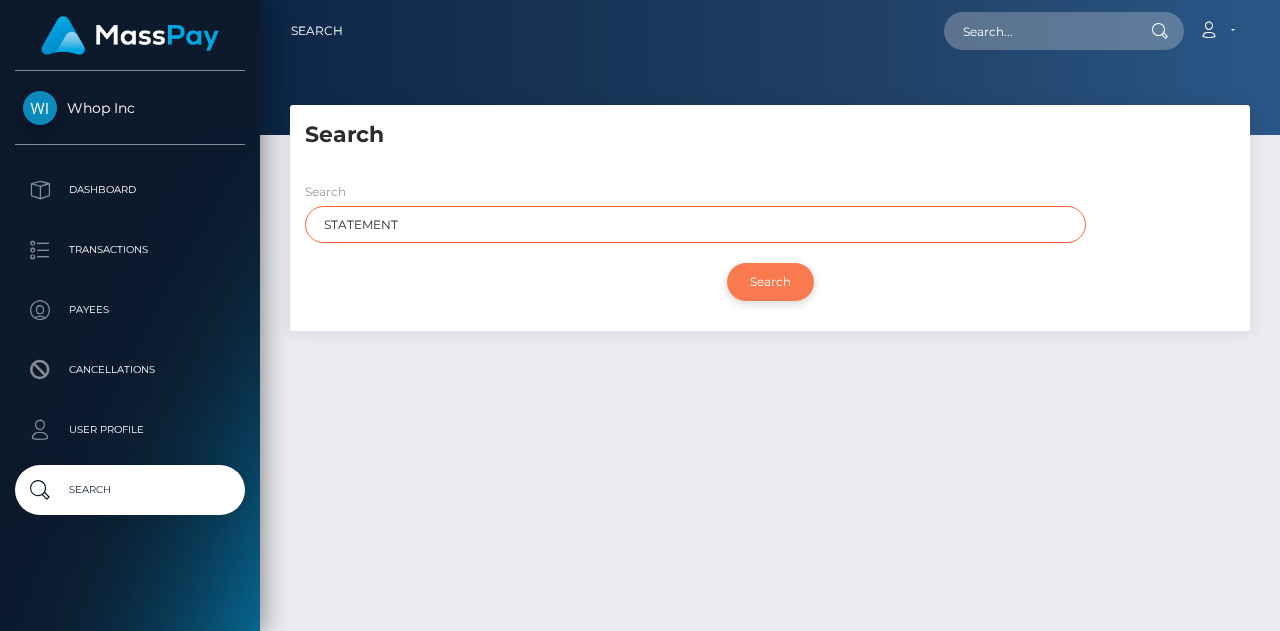type on "STATEMENT" 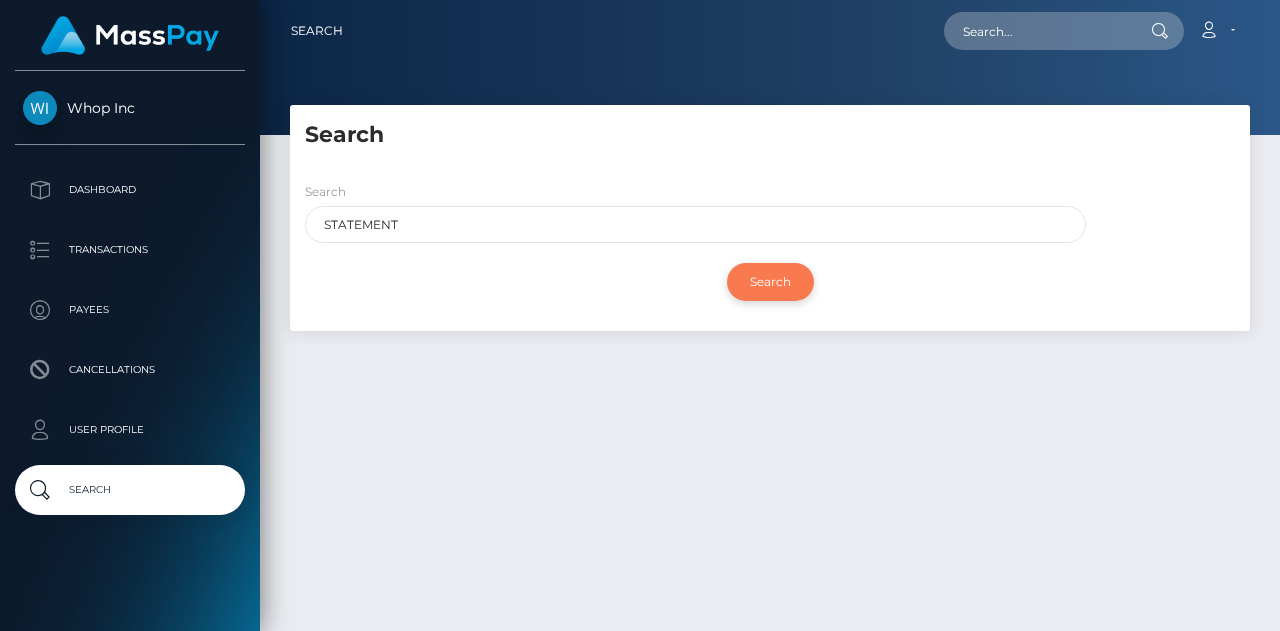 click on "Search" at bounding box center (770, 282) 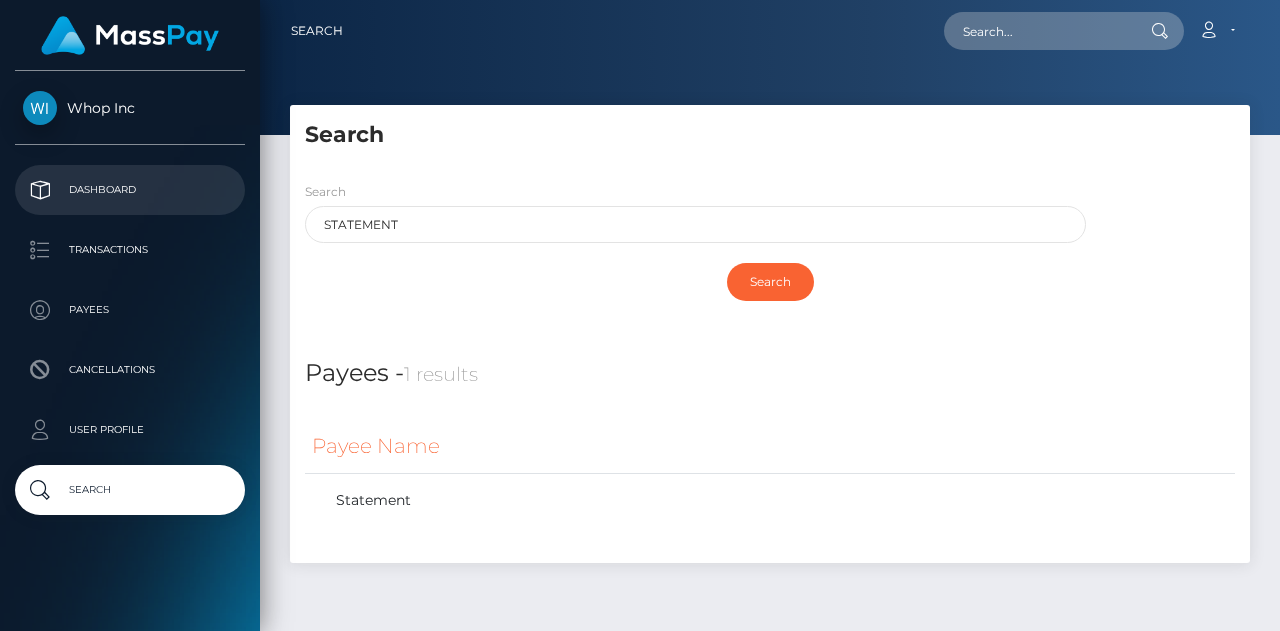 click on "Dashboard" at bounding box center (130, 190) 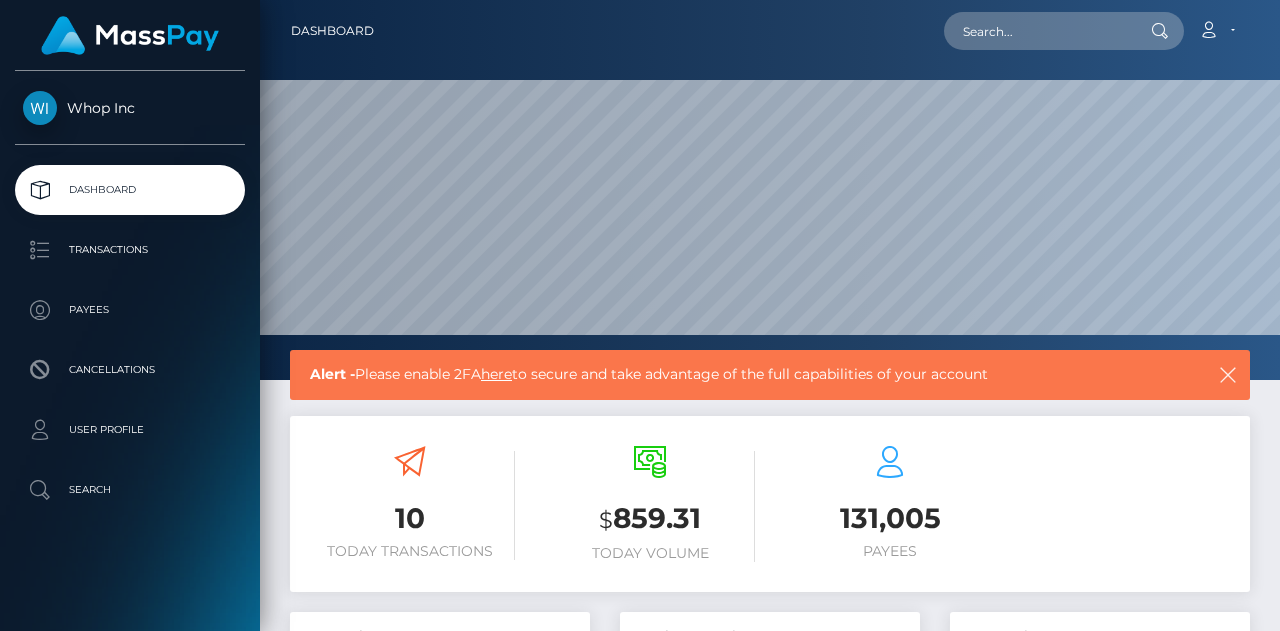 scroll, scrollTop: 0, scrollLeft: 0, axis: both 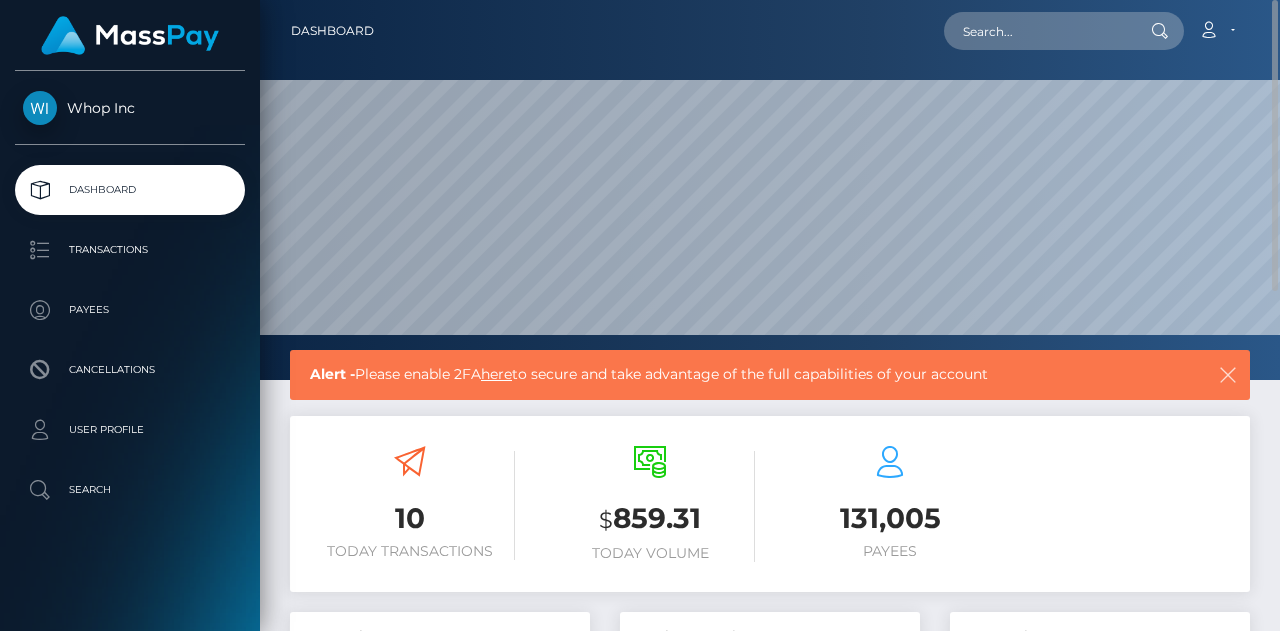 click at bounding box center (1228, 375) 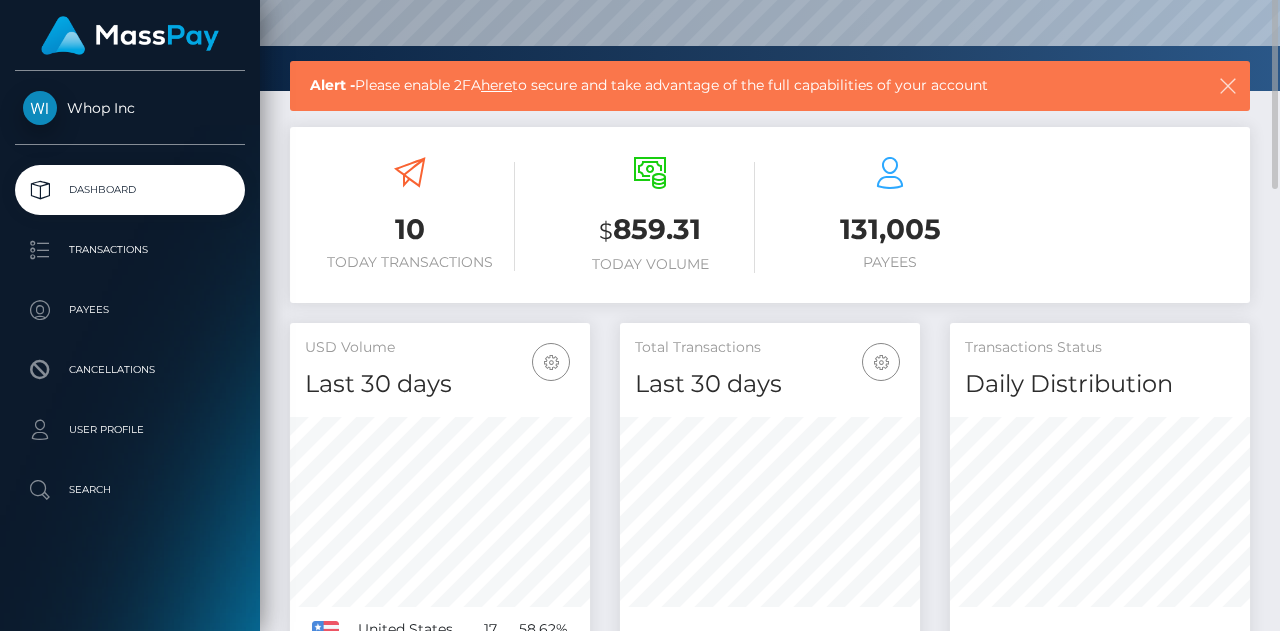 scroll, scrollTop: 108, scrollLeft: 0, axis: vertical 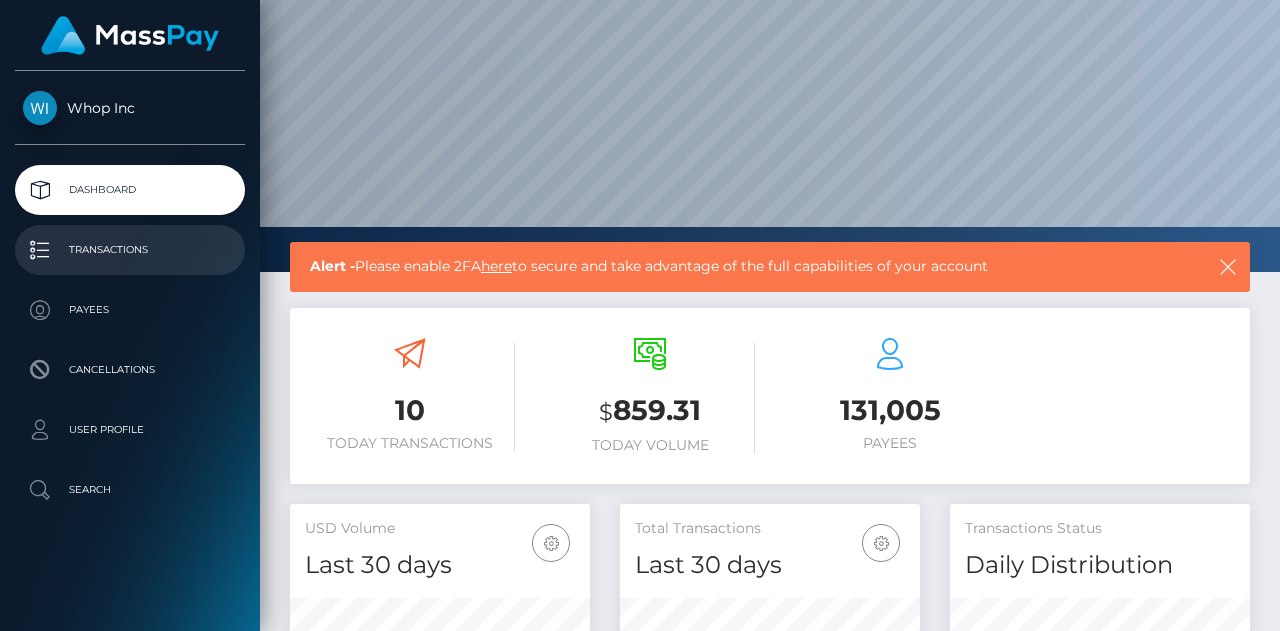 click on "Transactions" at bounding box center (130, 250) 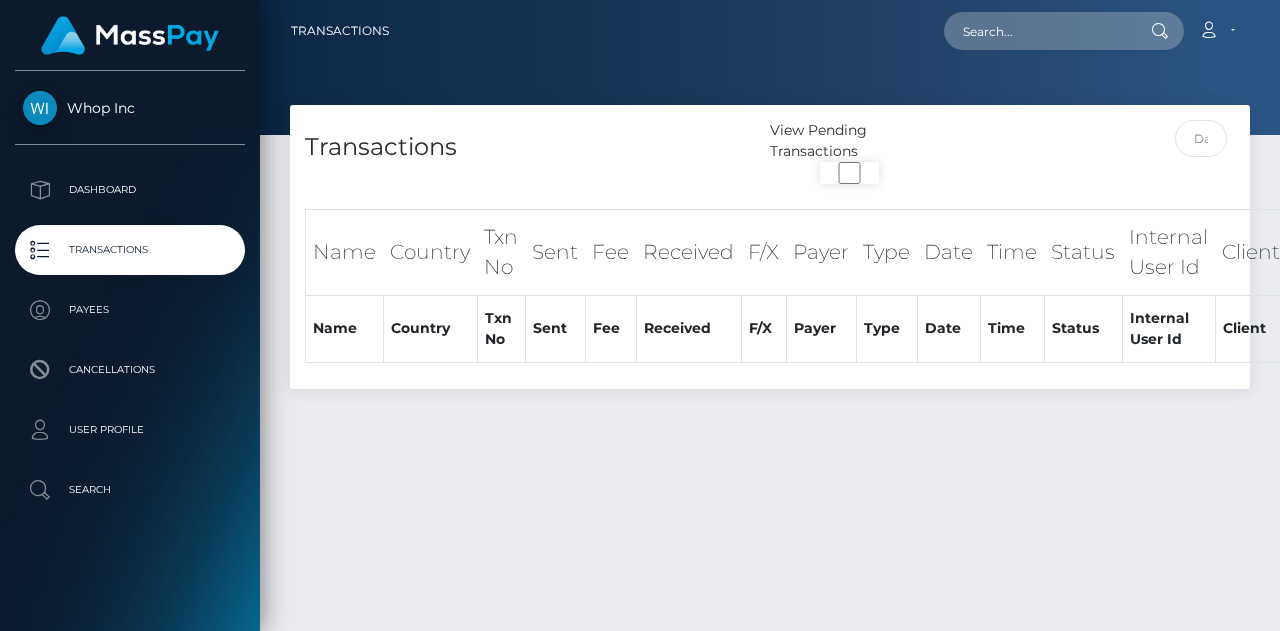 scroll, scrollTop: 0, scrollLeft: 0, axis: both 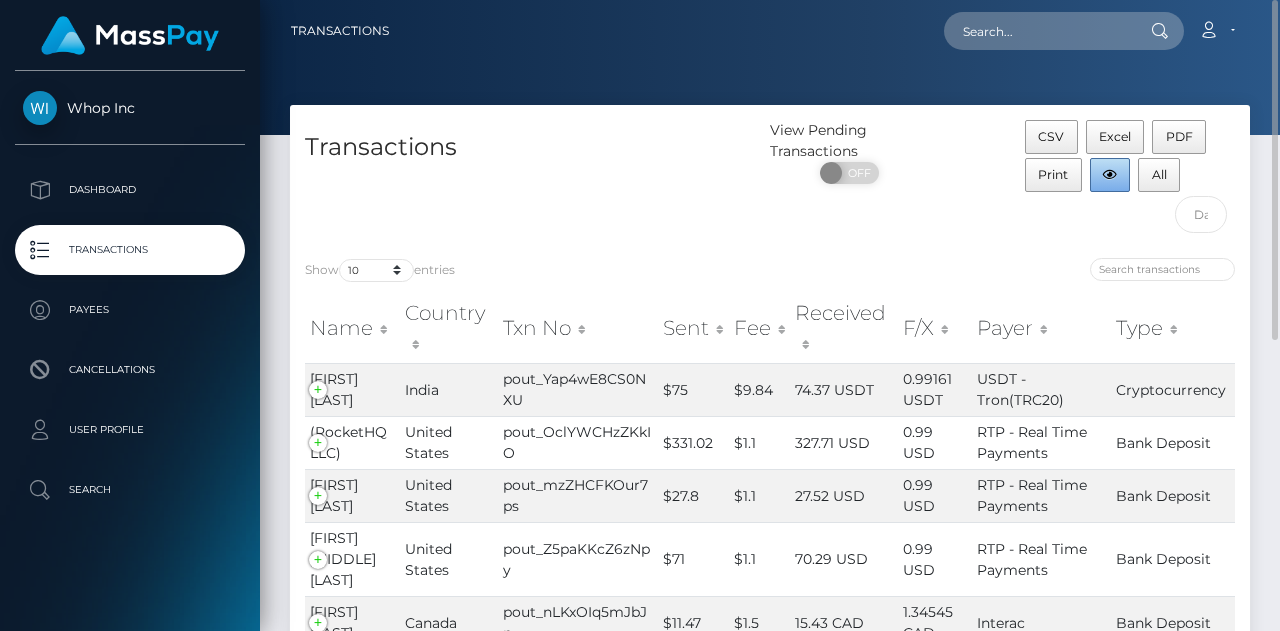 click at bounding box center [1110, 175] 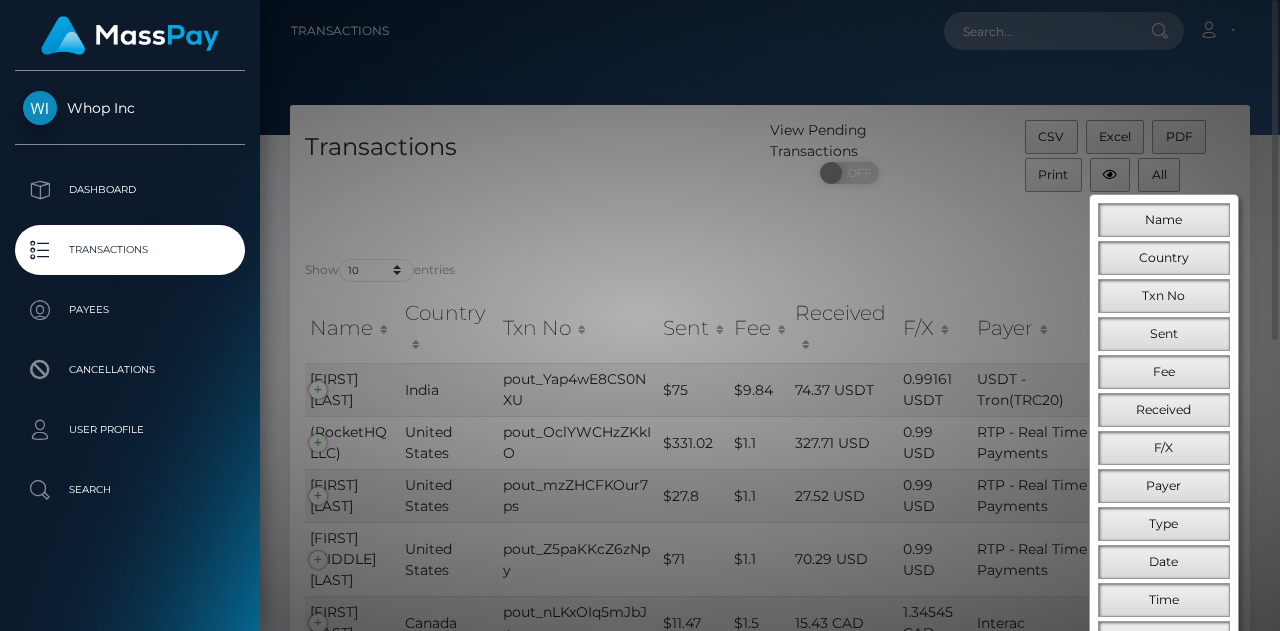 click at bounding box center (640, 315) 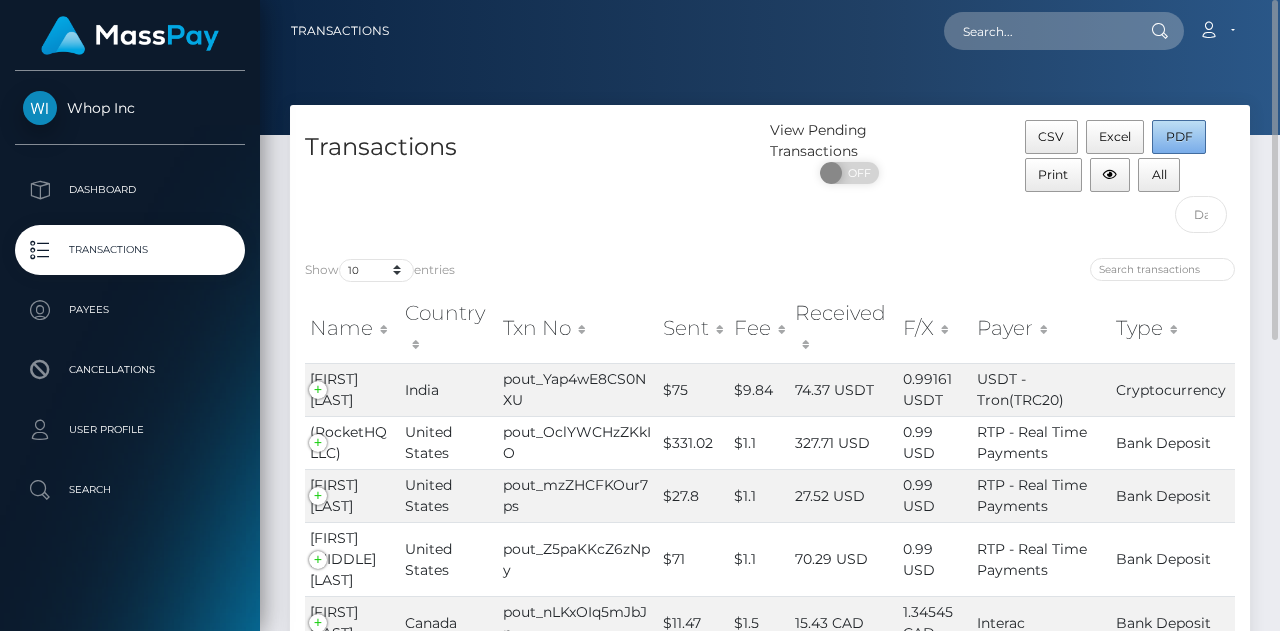 click on "PDF" at bounding box center (1179, 137) 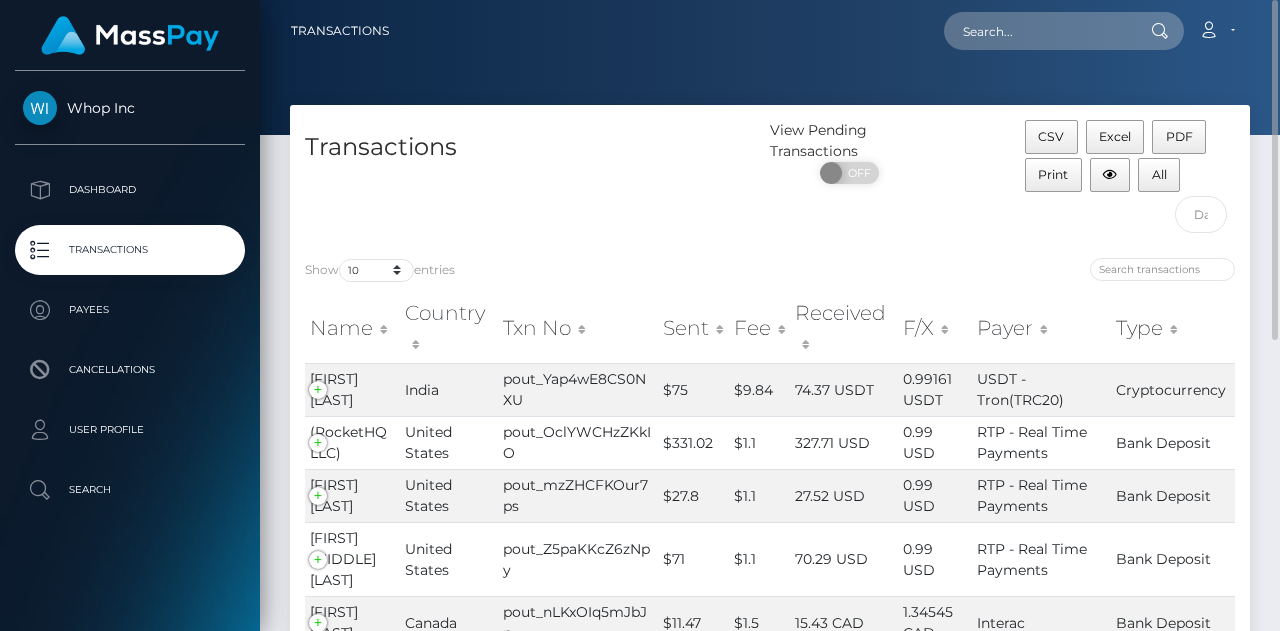 click on "Transactions" at bounding box center [530, 181] 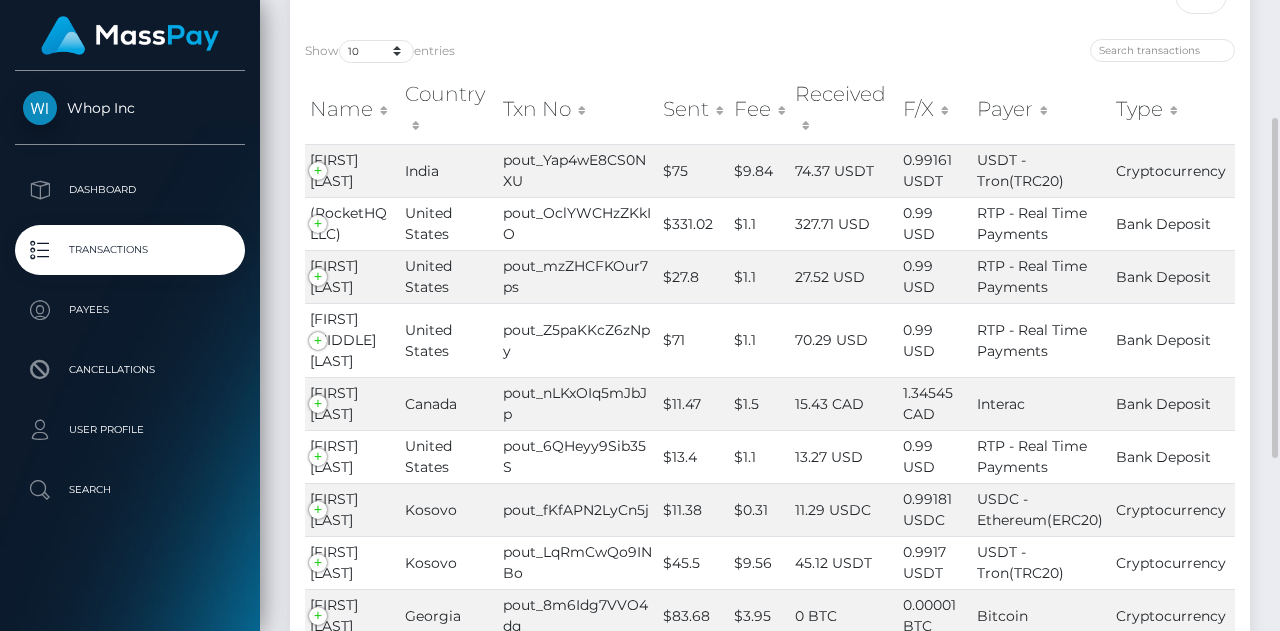 scroll, scrollTop: 0, scrollLeft: 0, axis: both 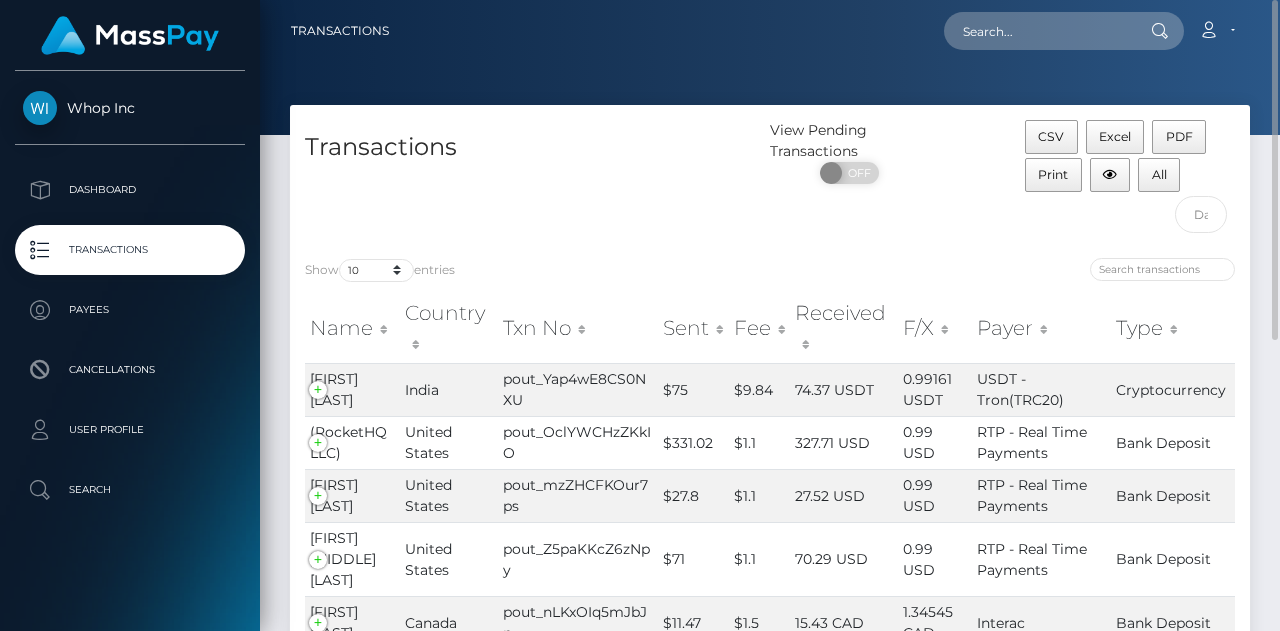 click at bounding box center [1010, 272] 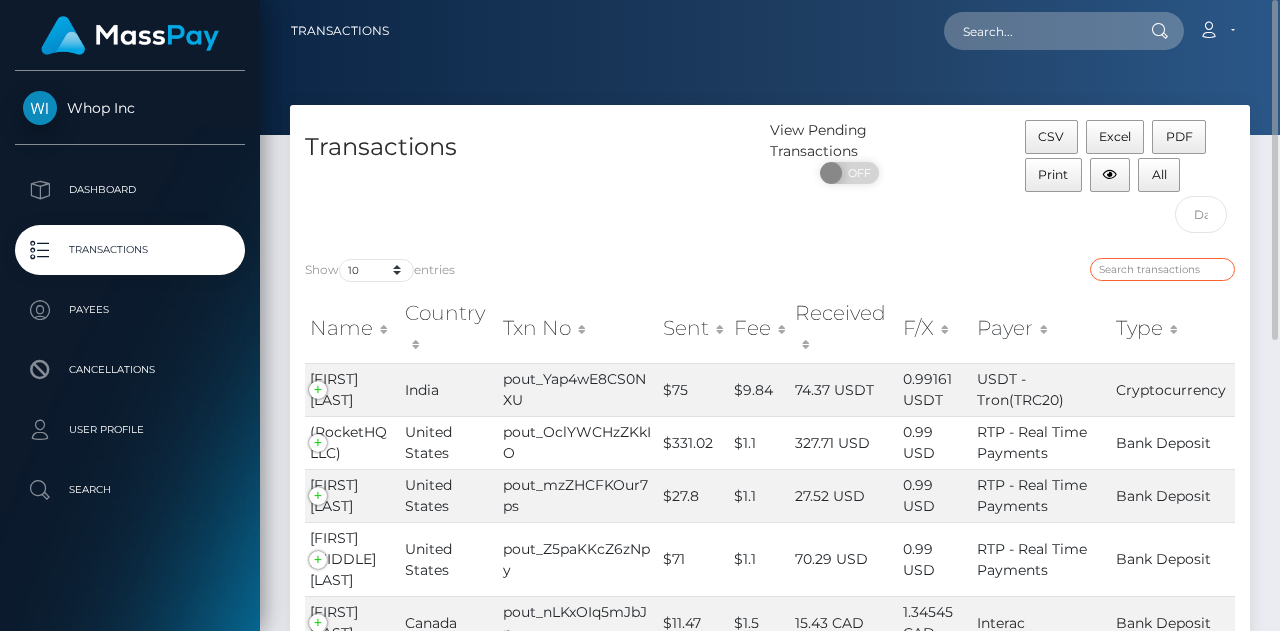 click at bounding box center (1162, 269) 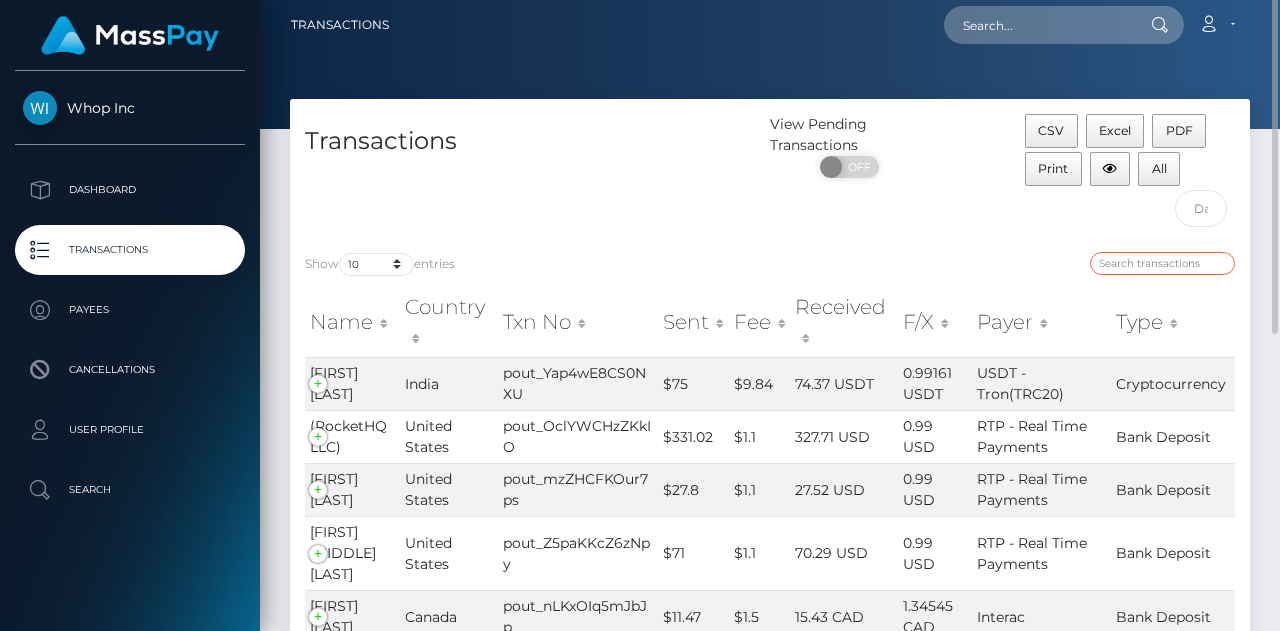 scroll, scrollTop: 0, scrollLeft: 0, axis: both 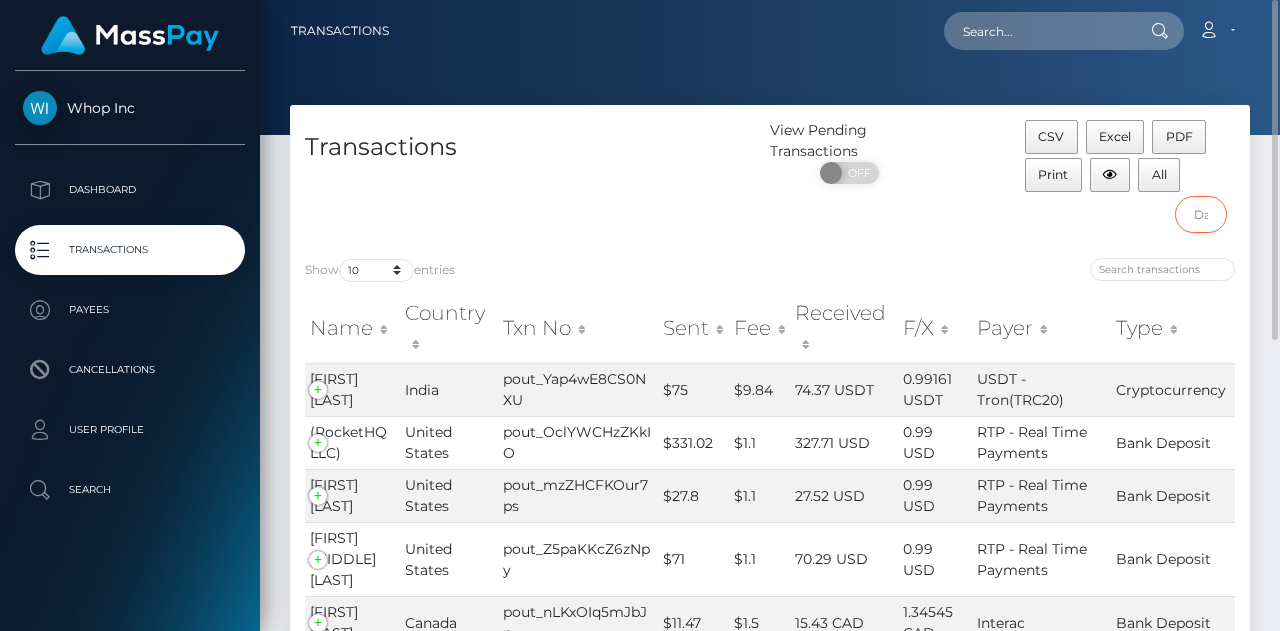 click at bounding box center [1201, 214] 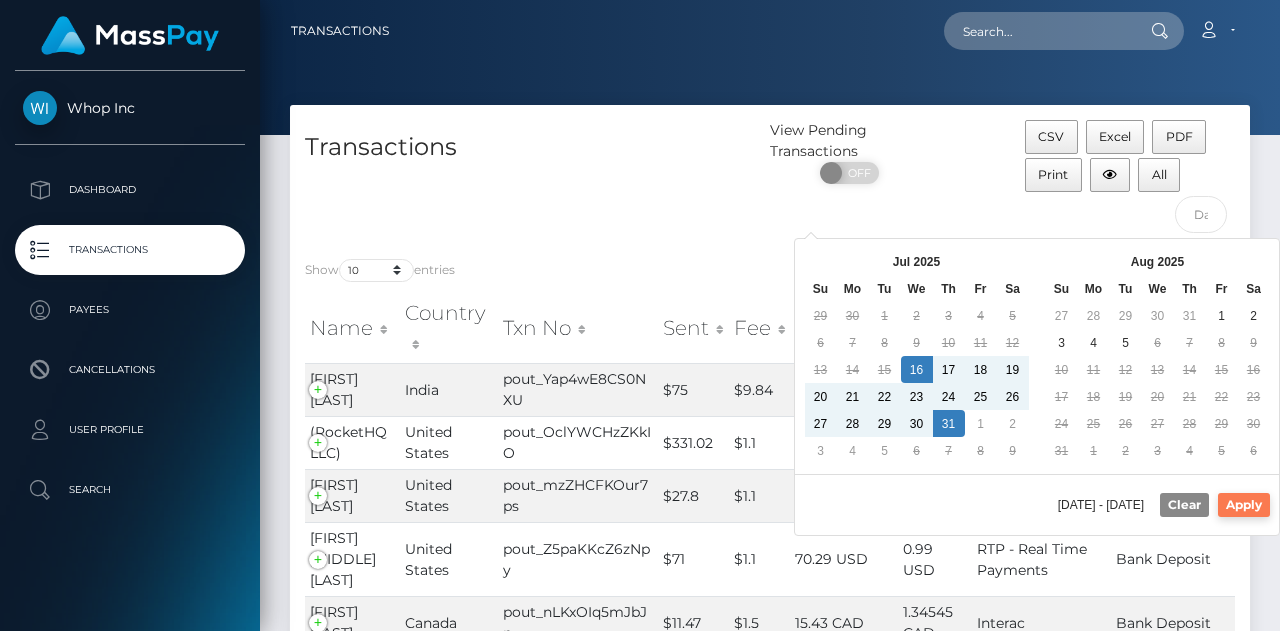 click on "Apply" at bounding box center [1244, 505] 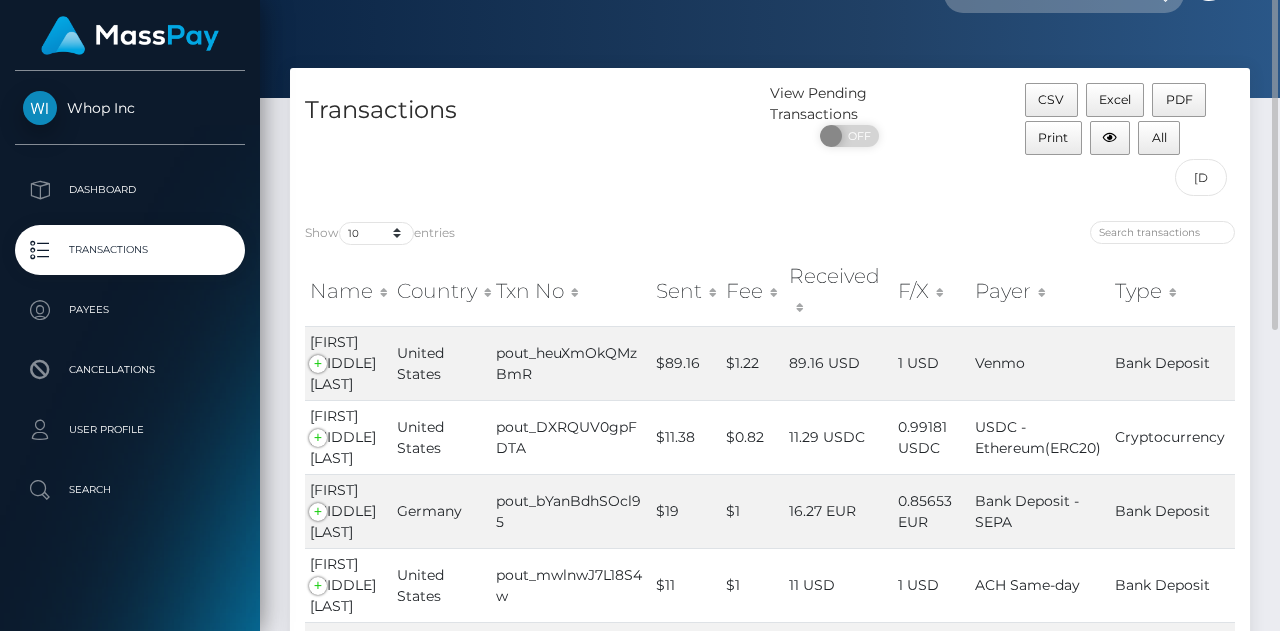 scroll, scrollTop: 0, scrollLeft: 0, axis: both 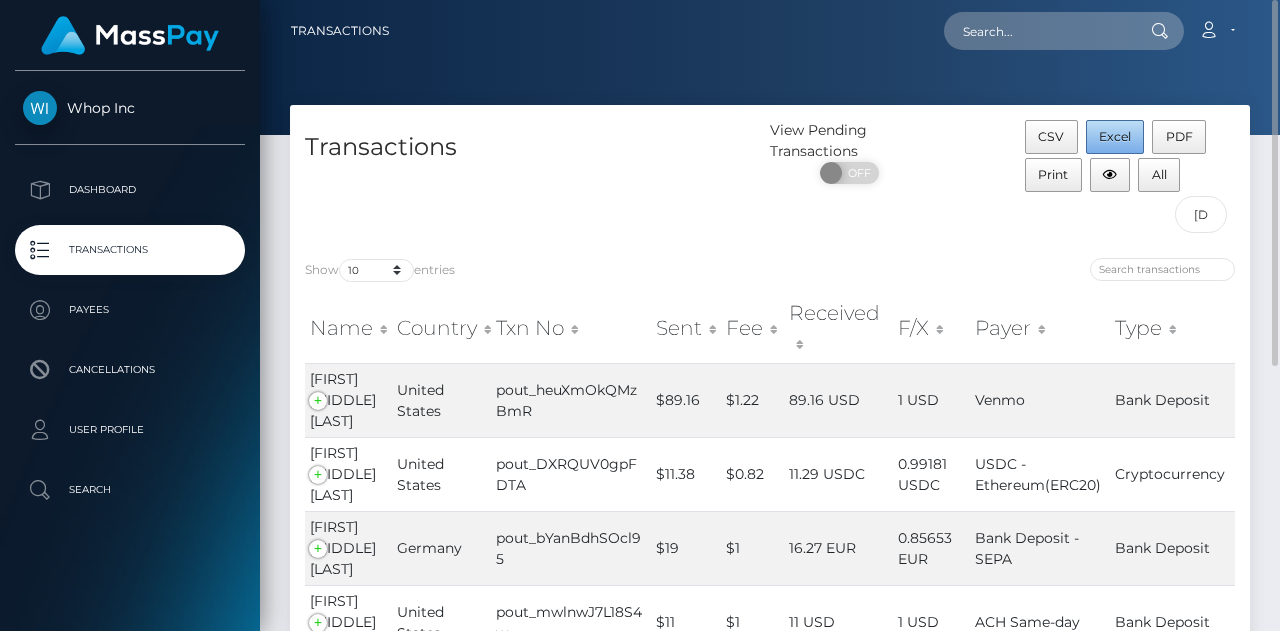 click on "Excel" at bounding box center (1115, 136) 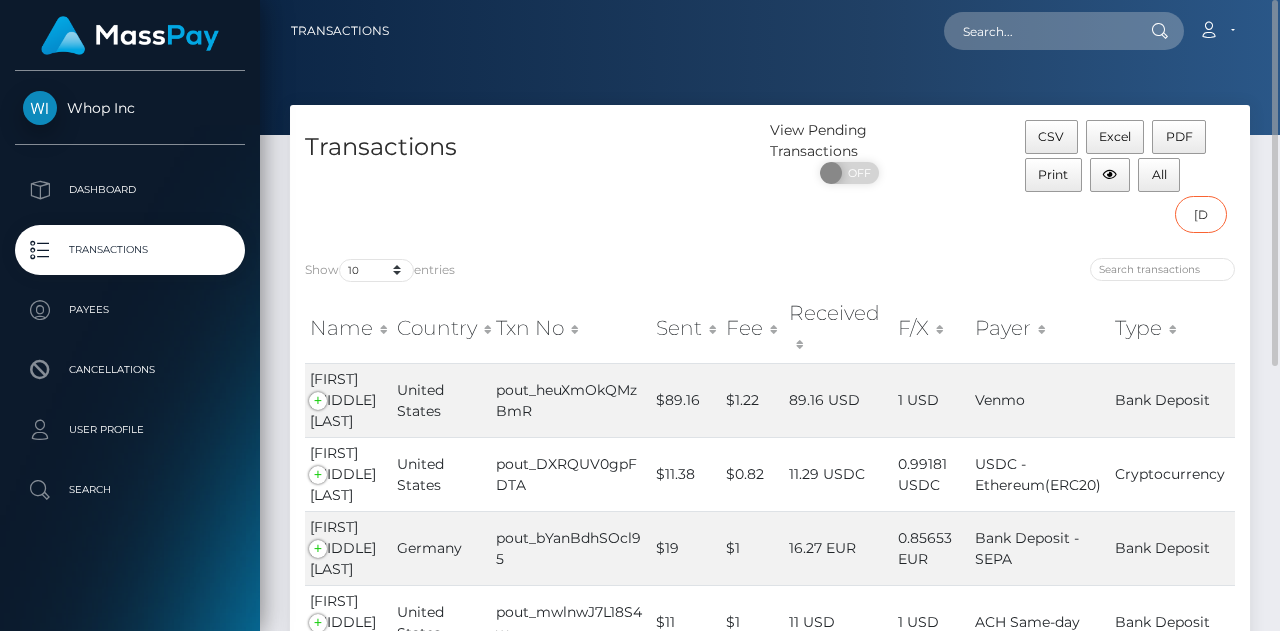 click on "07/16/2025 - 07/31/2025" at bounding box center [1201, 214] 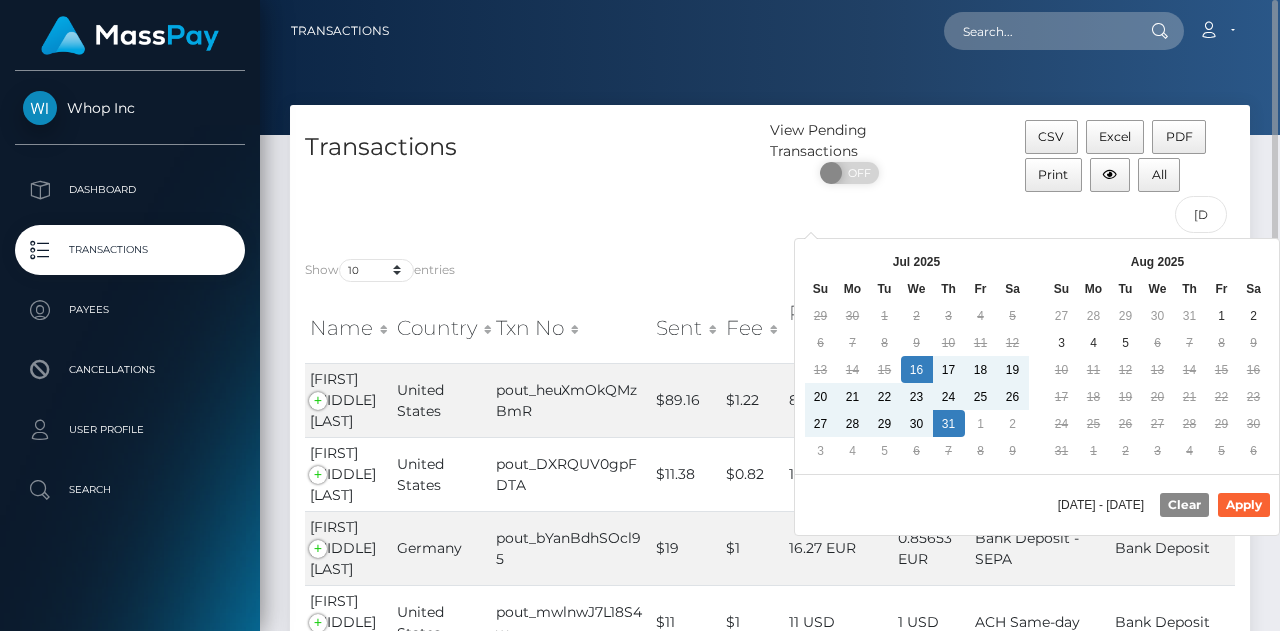 click on "View Pending Transactions
ON   OFF" at bounding box center [890, 181] 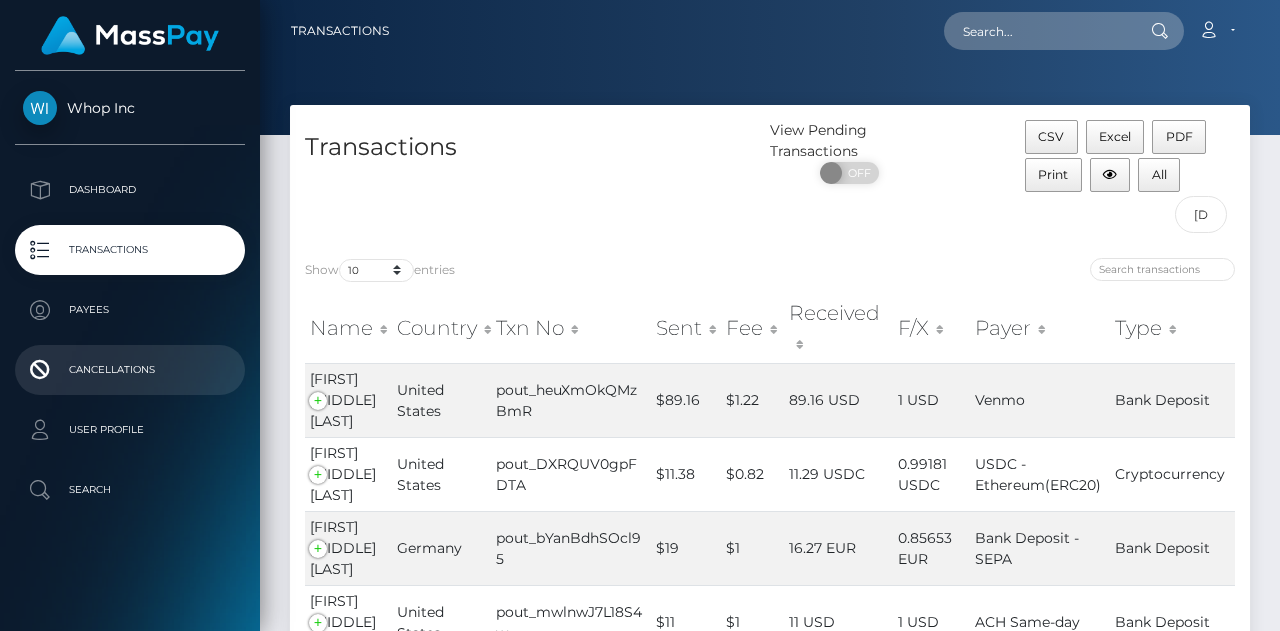 click on "Cancellations" at bounding box center [130, 370] 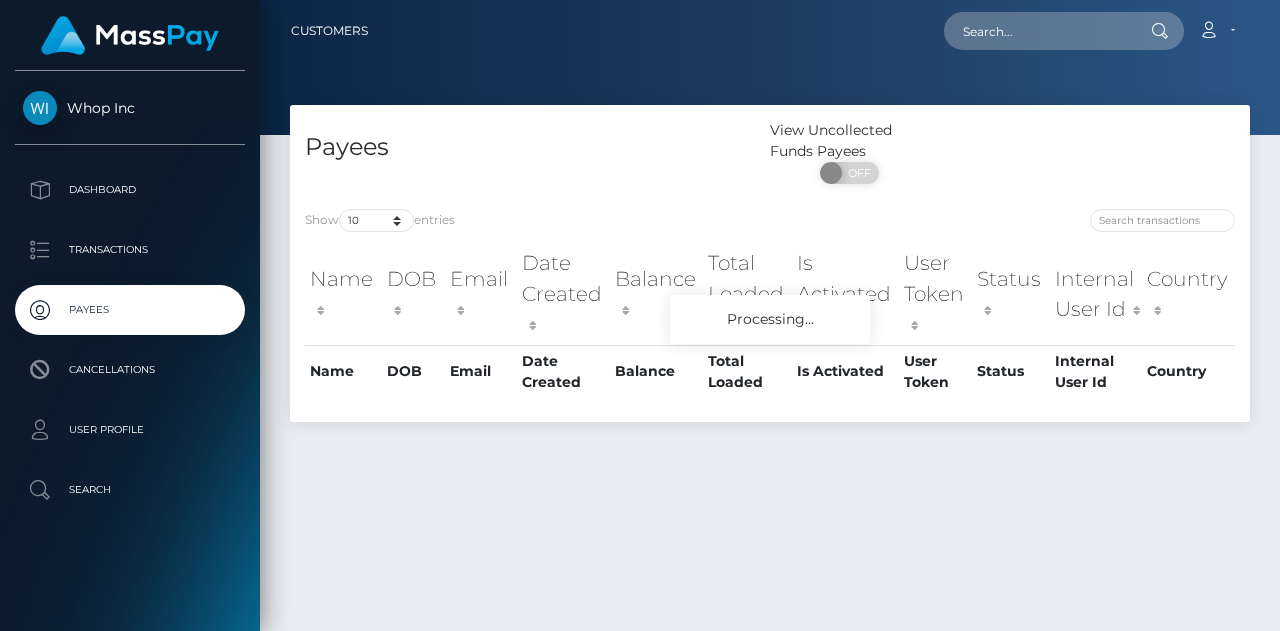 scroll, scrollTop: 0, scrollLeft: 0, axis: both 